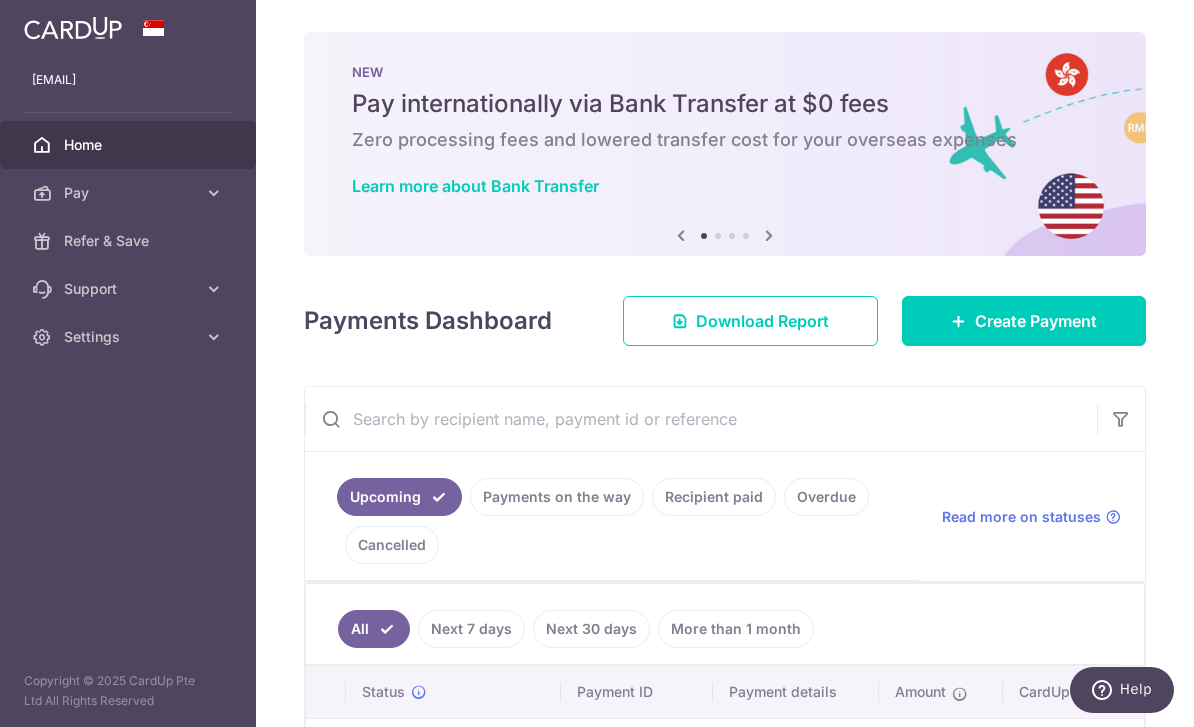 scroll, scrollTop: 0, scrollLeft: 0, axis: both 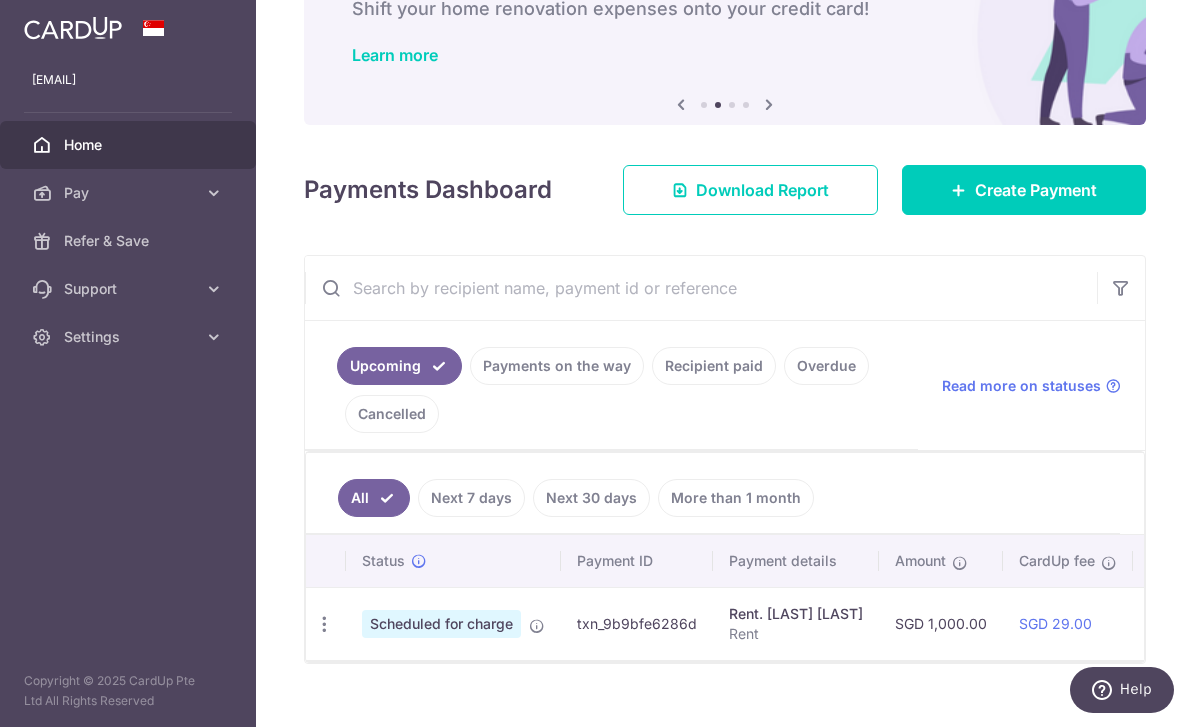 click on "Create Payment" at bounding box center (1036, 190) 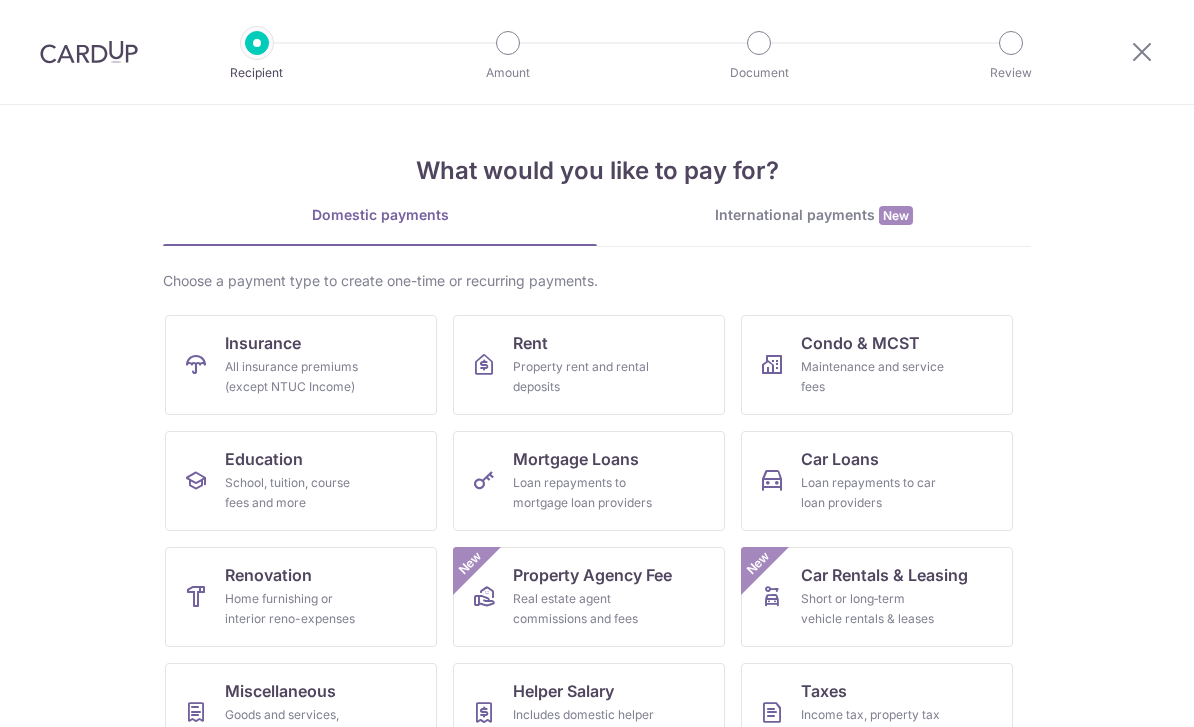 scroll, scrollTop: 0, scrollLeft: 0, axis: both 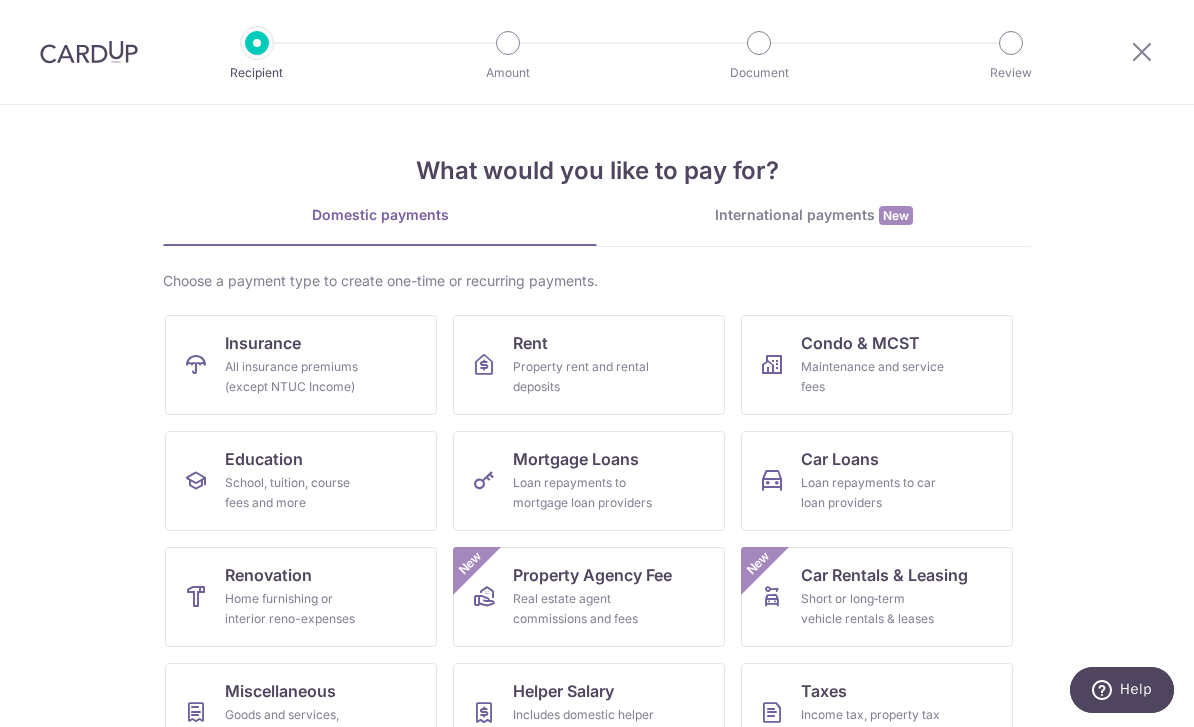 click on "Rent Property rent and rental deposits" at bounding box center [589, 365] 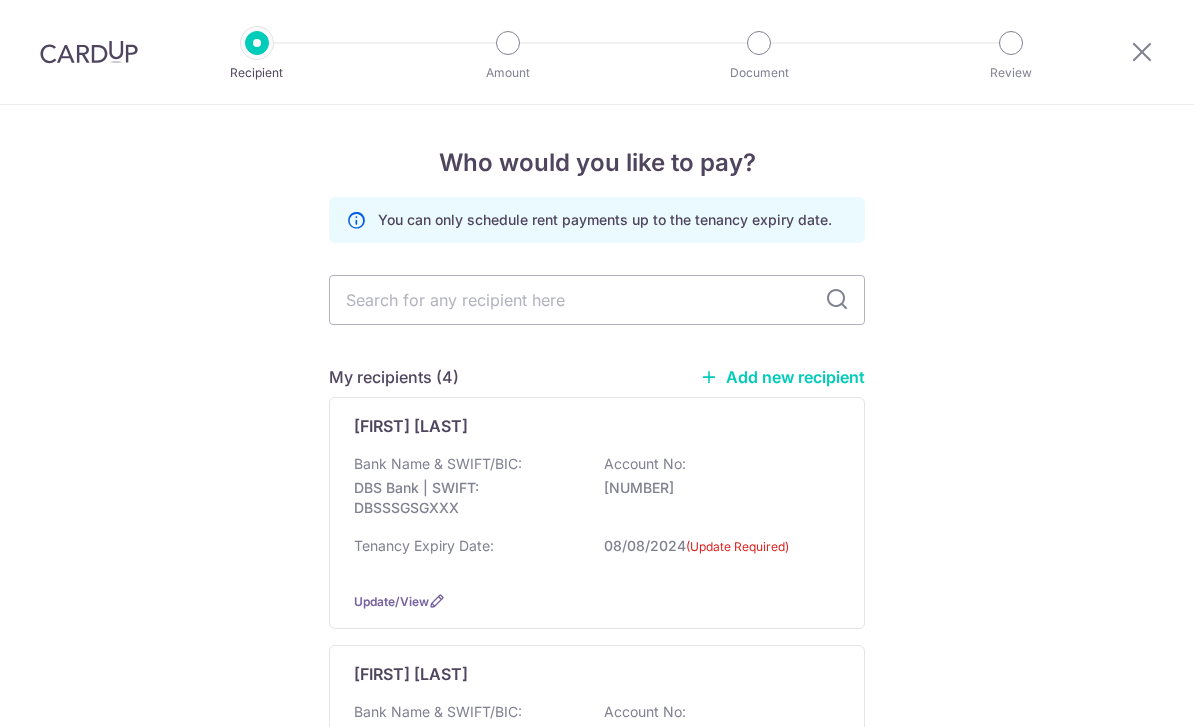 scroll, scrollTop: 0, scrollLeft: 0, axis: both 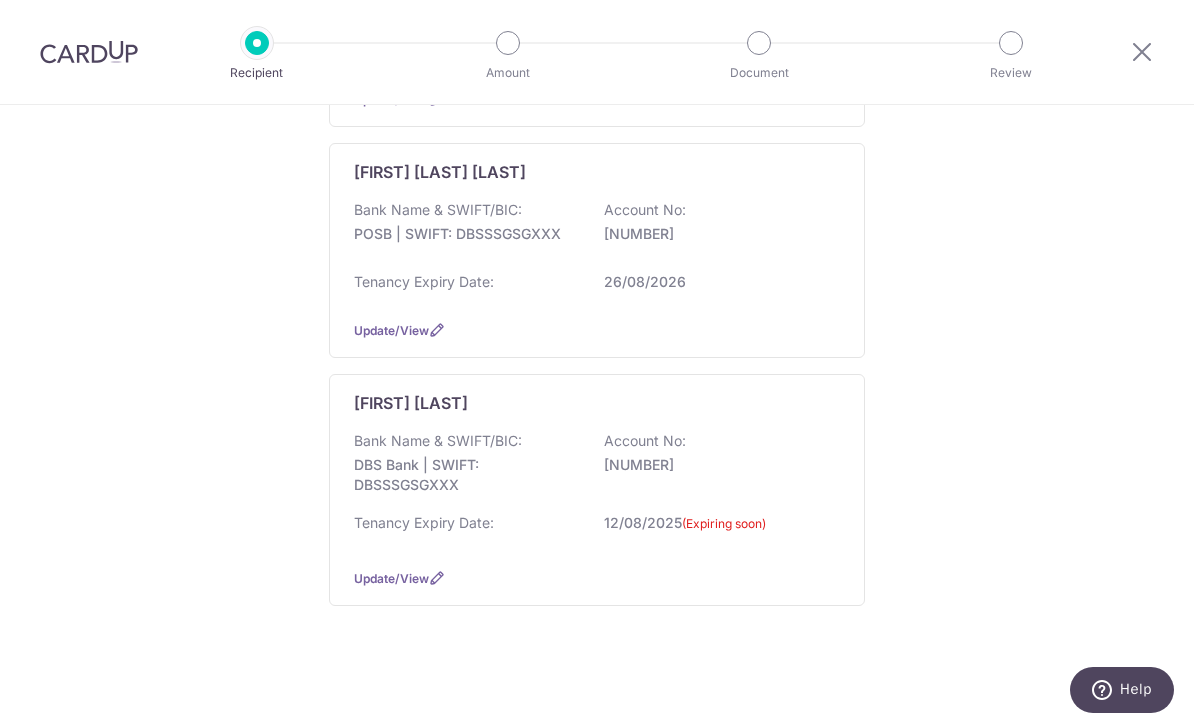 click on "Tenancy Expiry Date:
[DATE]" at bounding box center (597, 288) 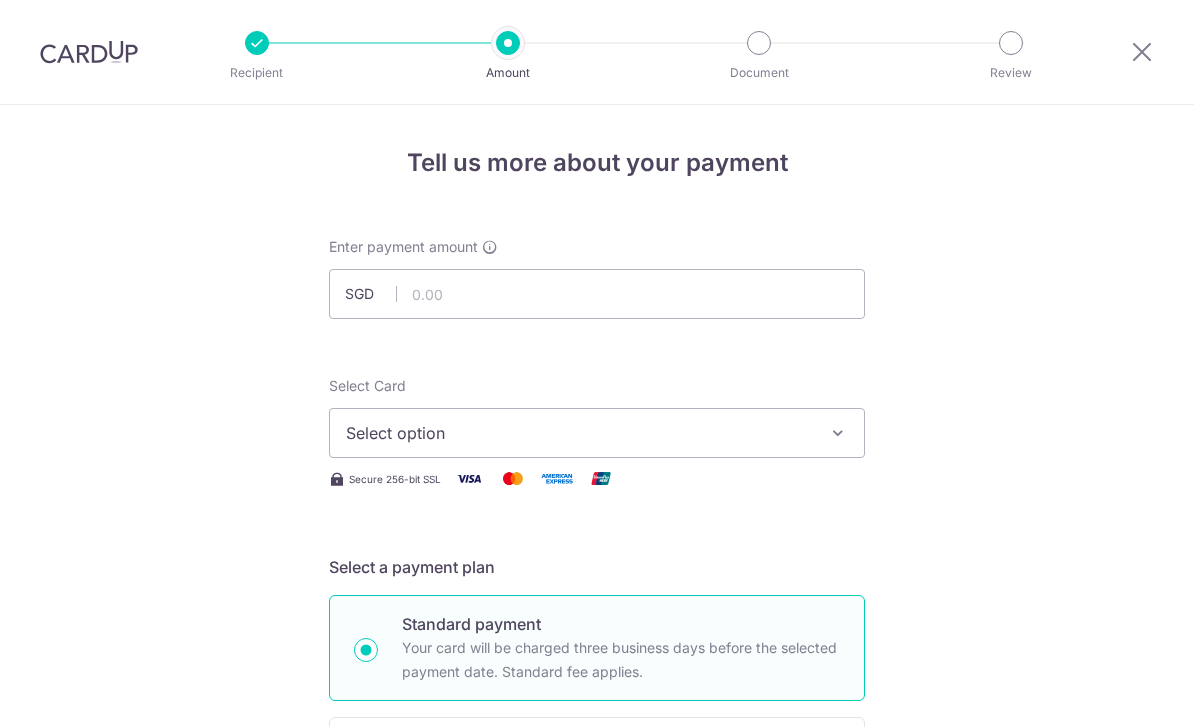 scroll, scrollTop: 0, scrollLeft: 0, axis: both 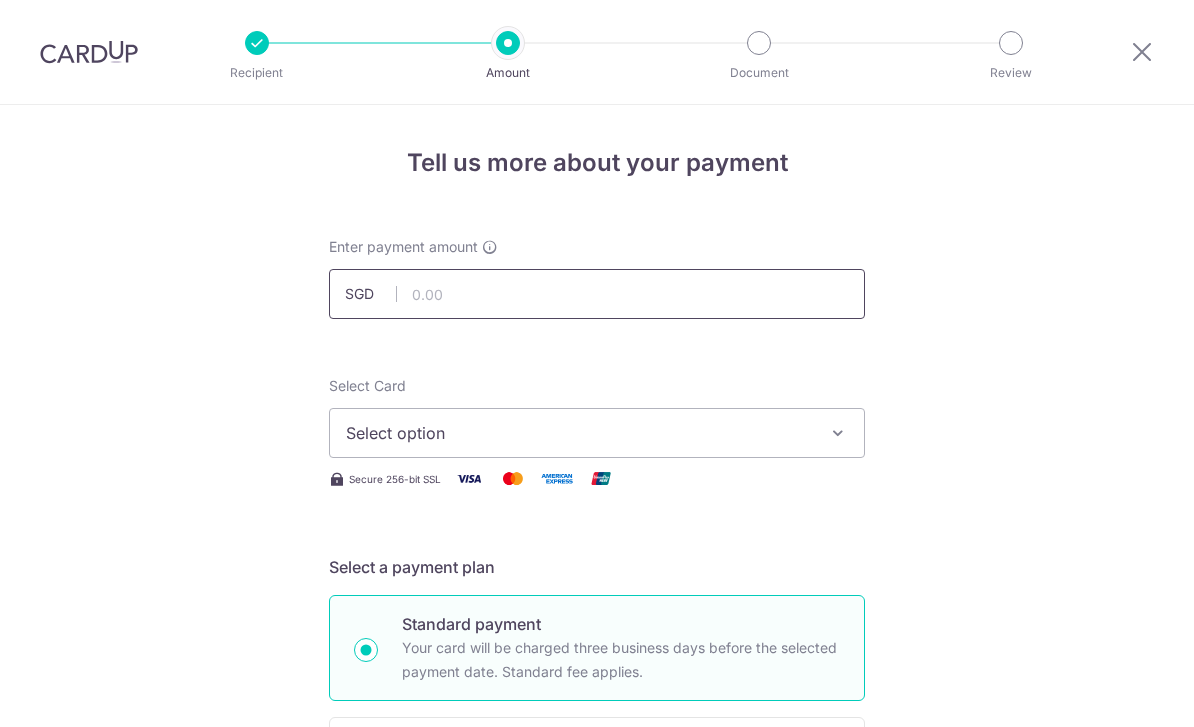 click at bounding box center [597, 294] 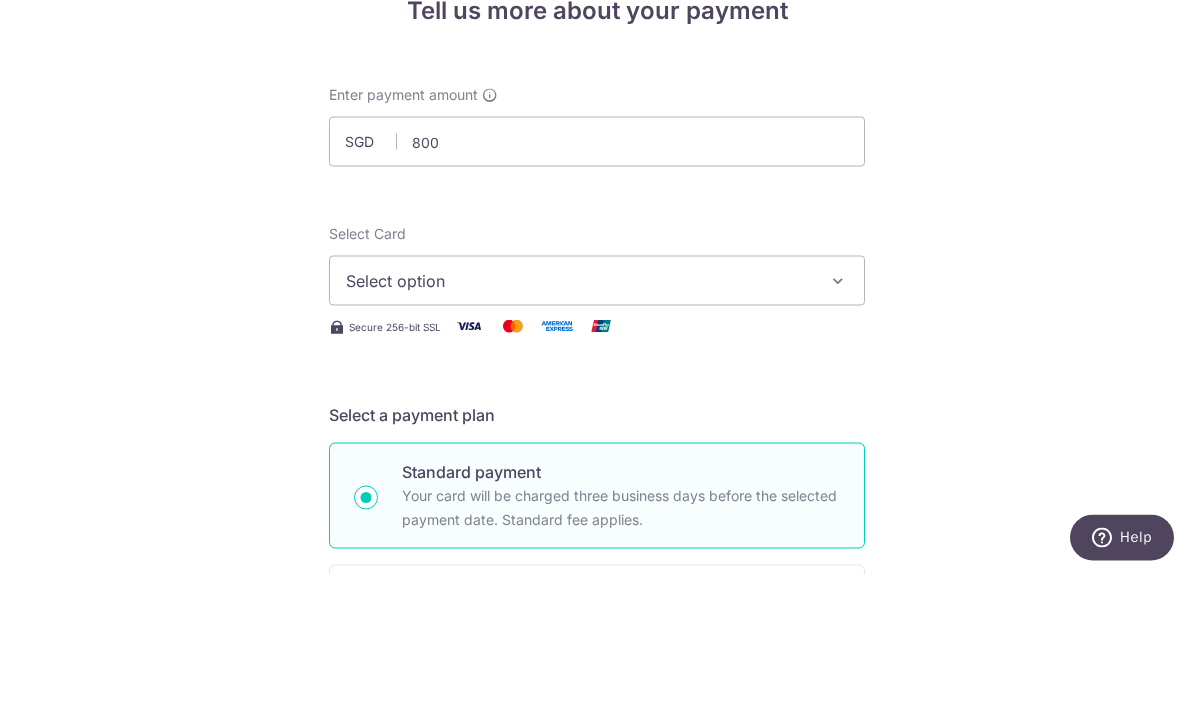 click on "Enter payment amount
SGD
800
Select Card
Select option
Add credit card
Your Cards
**** [CARD_LAST_FOUR]
**** [CARD_LAST_FOUR]
**** [CARD_LAST_FOUR]
**** [CARD_LAST_FOUR]
**** [CARD_LAST_FOUR]
Secure 256-bit SSL
Text
New card details
Card" at bounding box center (597, 1009) 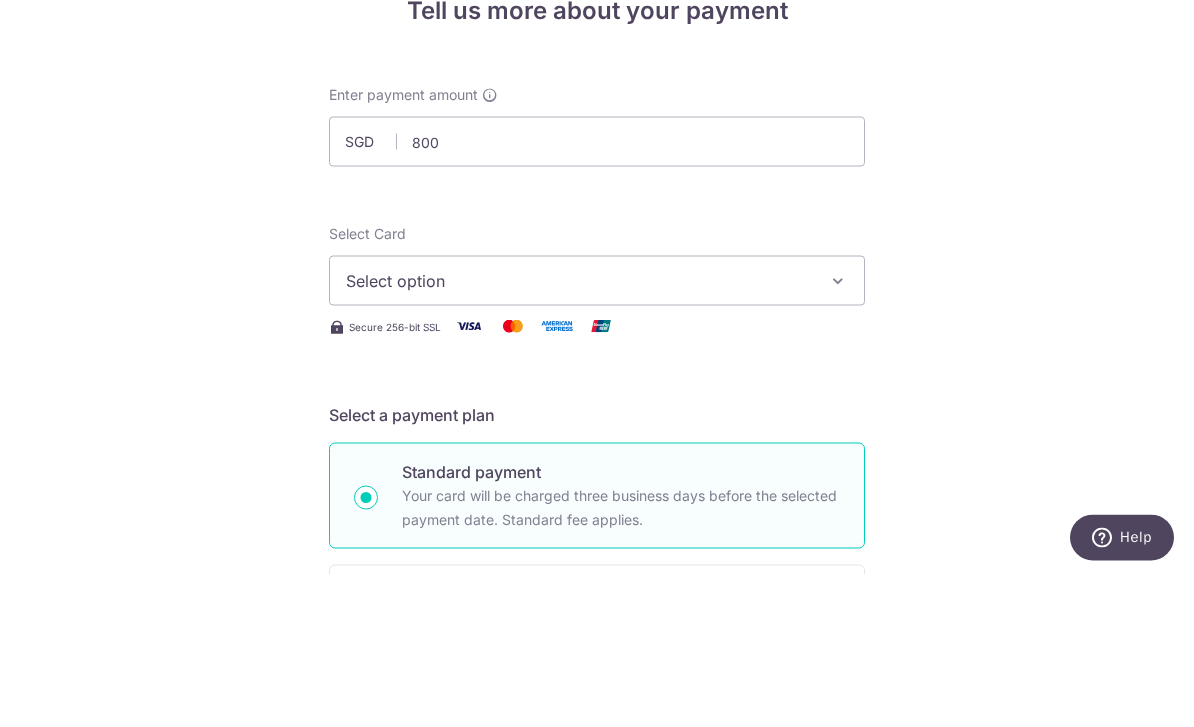 type on "800.00" 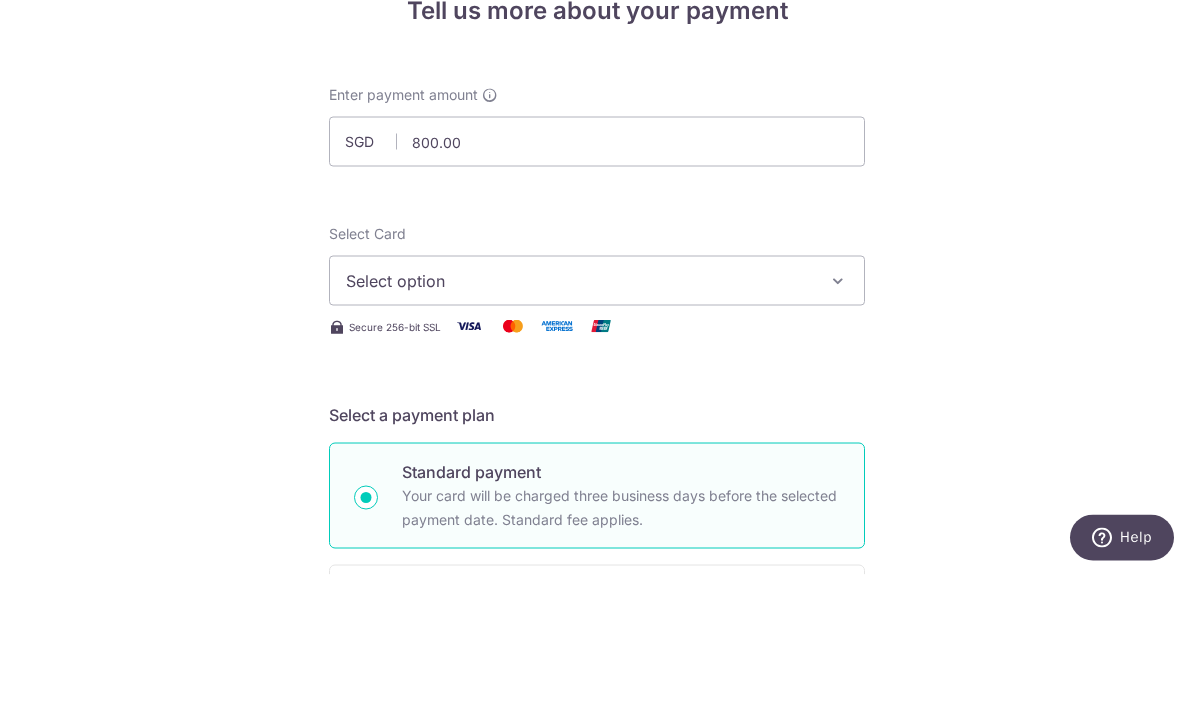 scroll, scrollTop: 64, scrollLeft: 0, axis: vertical 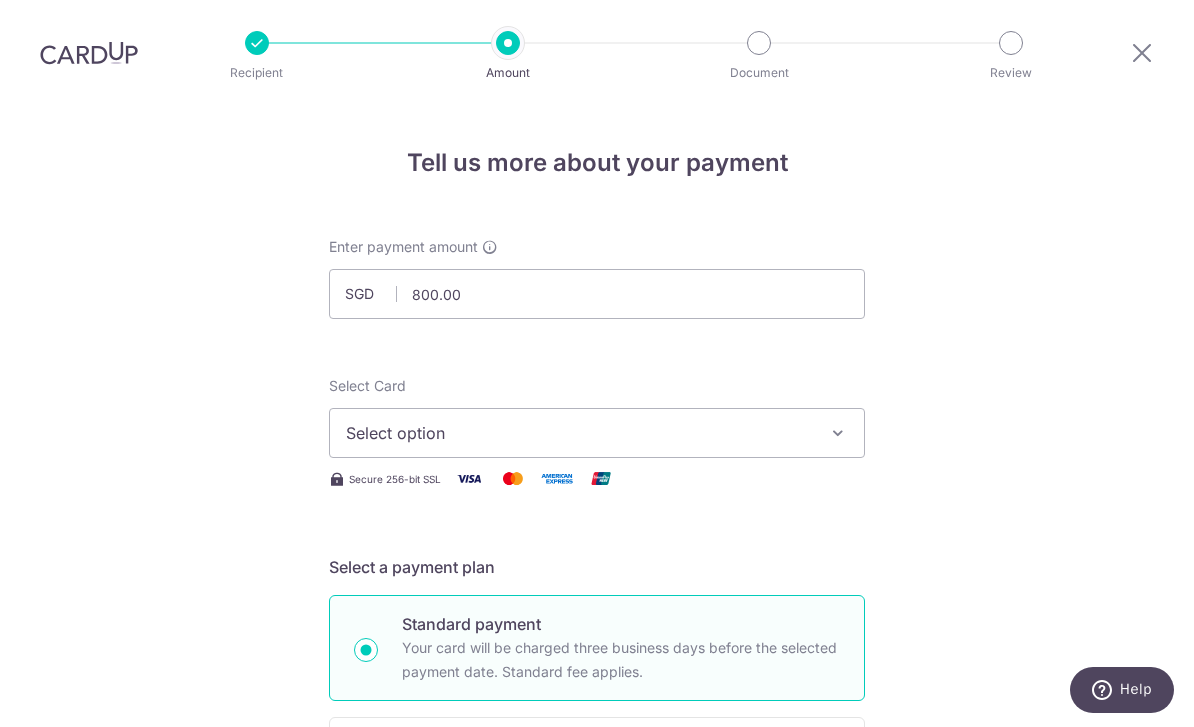 click on "Select option" at bounding box center [597, 433] 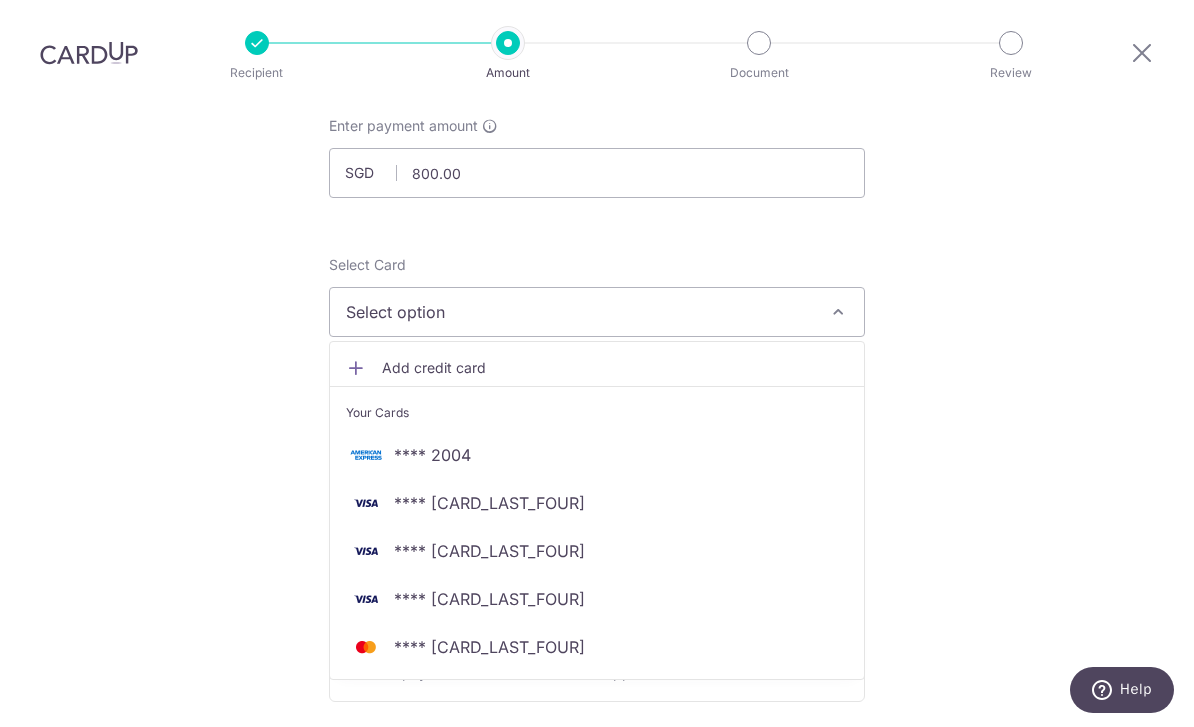 scroll, scrollTop: 123, scrollLeft: 0, axis: vertical 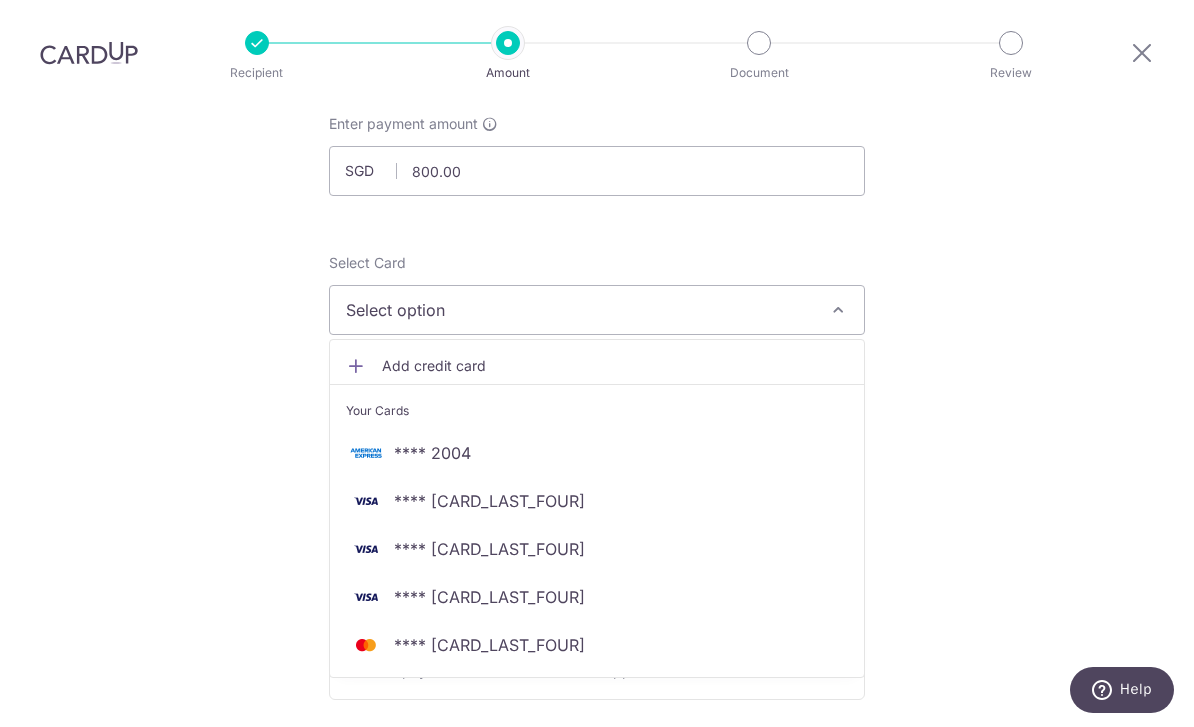 click on "**** [CARD_LAST_FOUR]" at bounding box center (597, 597) 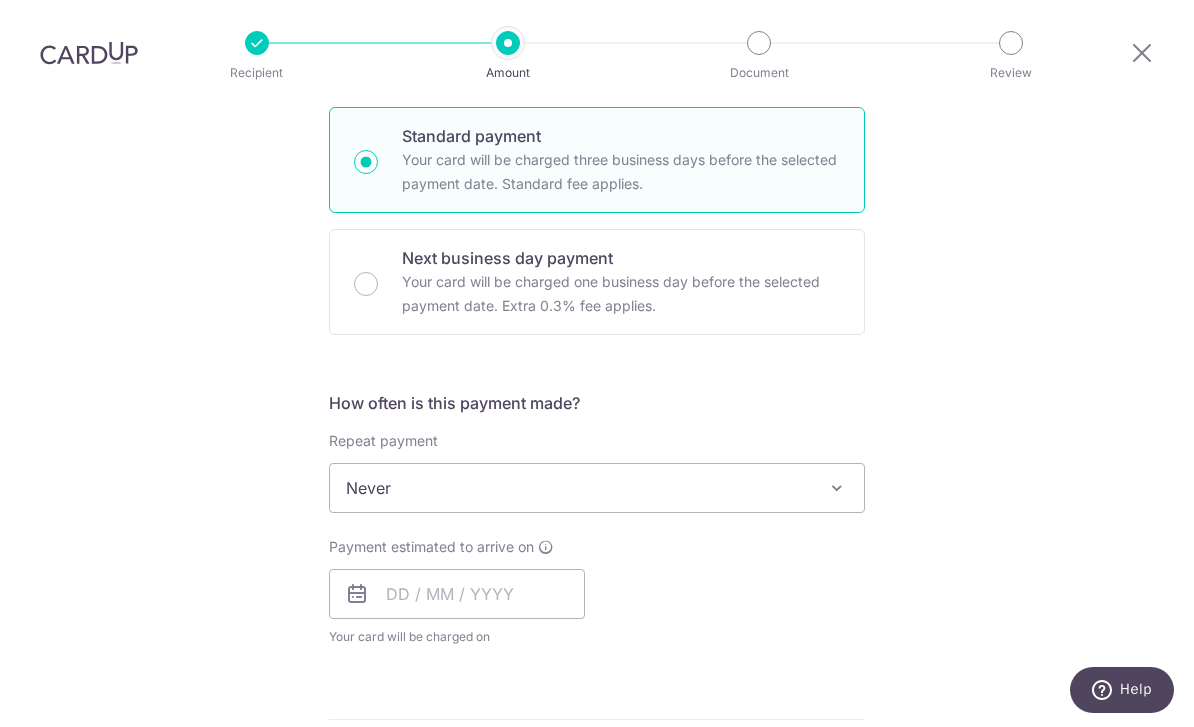 scroll, scrollTop: 497, scrollLeft: 0, axis: vertical 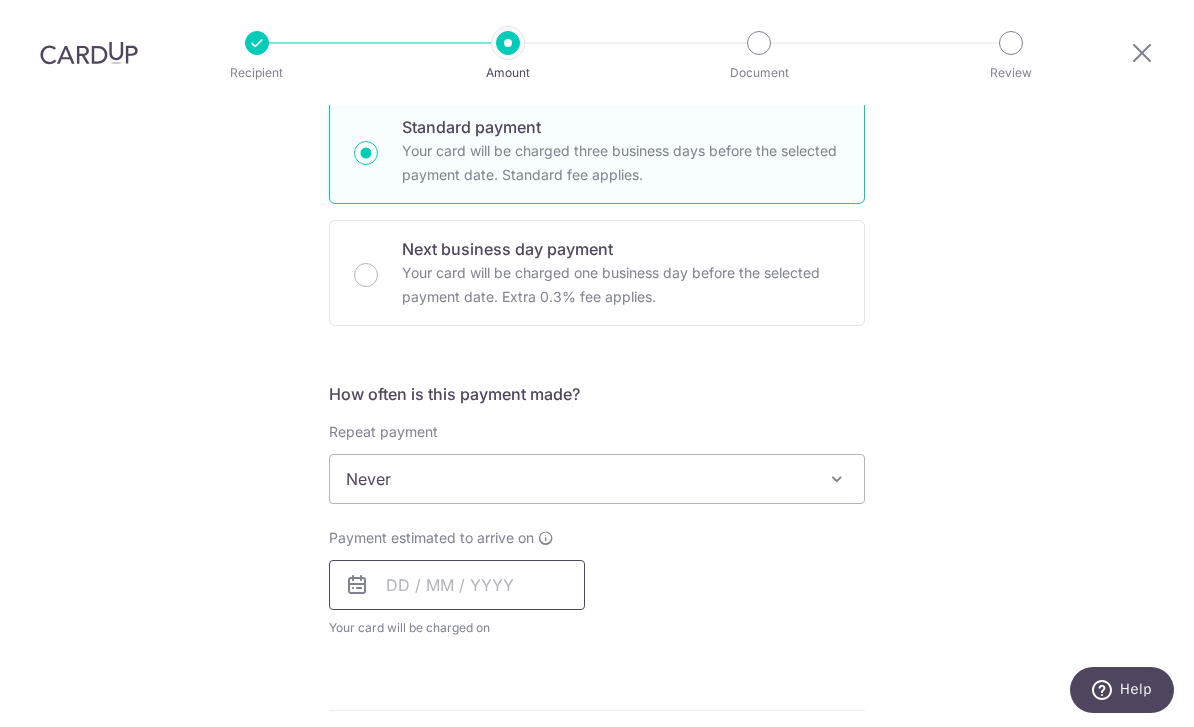 click at bounding box center (457, 585) 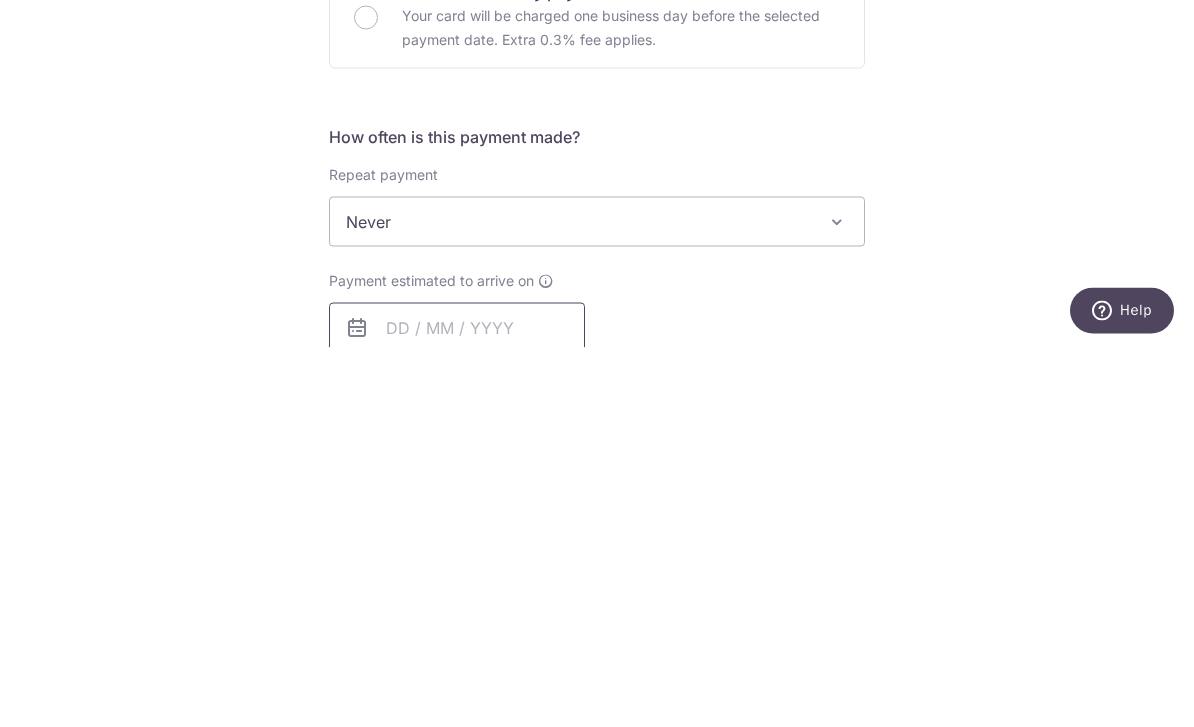 scroll, scrollTop: 377, scrollLeft: 0, axis: vertical 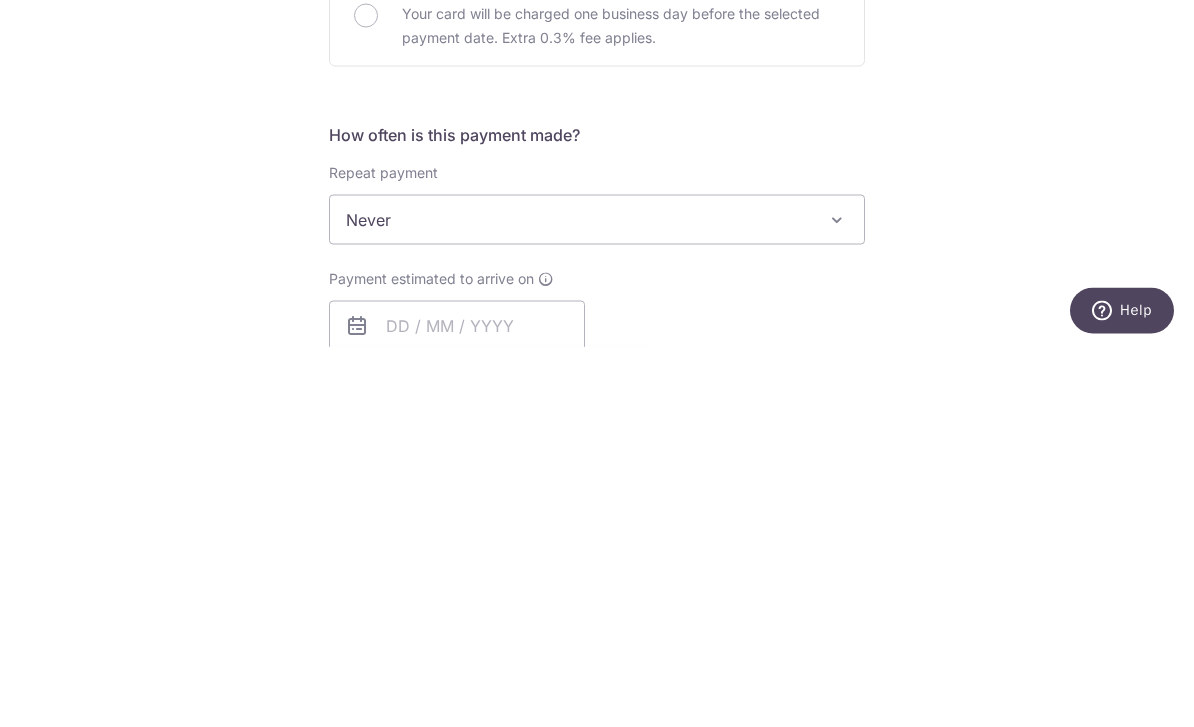 click on "Enter payment amount
SGD
800.00
800.00
Select Card
**** [CARD_LAST_FOUR]
Add credit card
Your Cards
**** [CARD_LAST_FOUR]
**** [CARD_LAST_FOUR]
**** [CARD_LAST_FOUR]
**** [CARD_LAST_FOUR]
**** [CARD_LAST_FOUR]
Secure 256-bit SSL
Text
New card details" at bounding box center (597, 632) 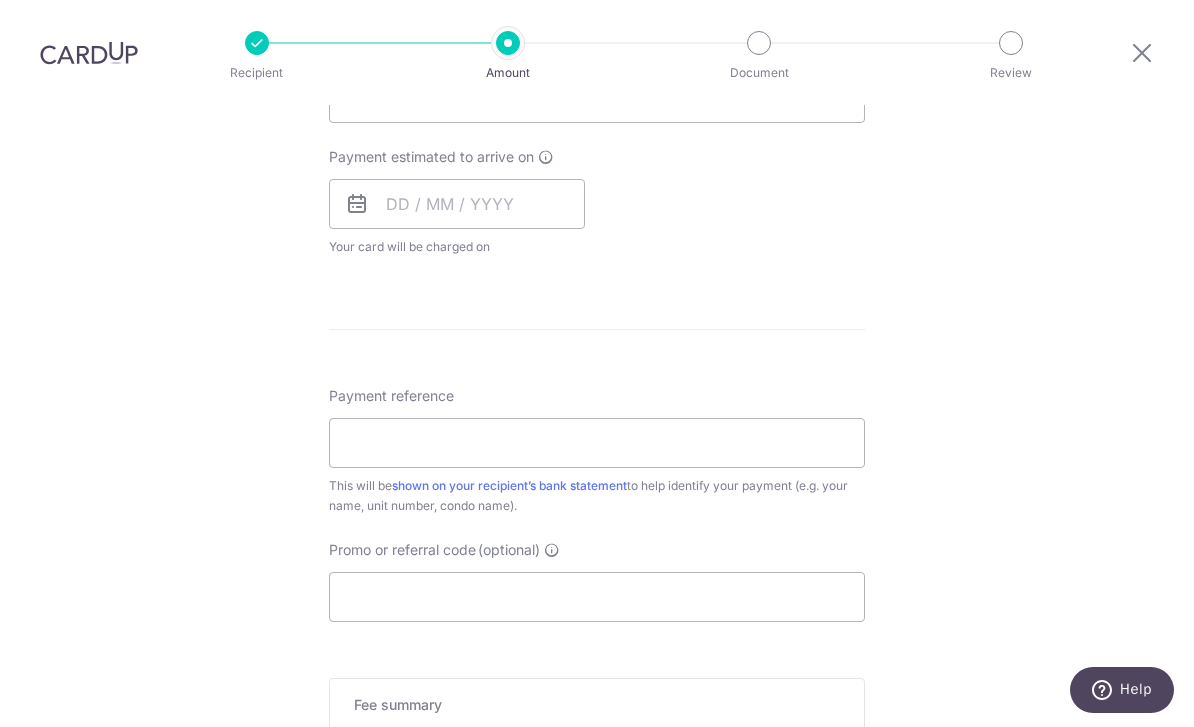 scroll, scrollTop: 876, scrollLeft: 0, axis: vertical 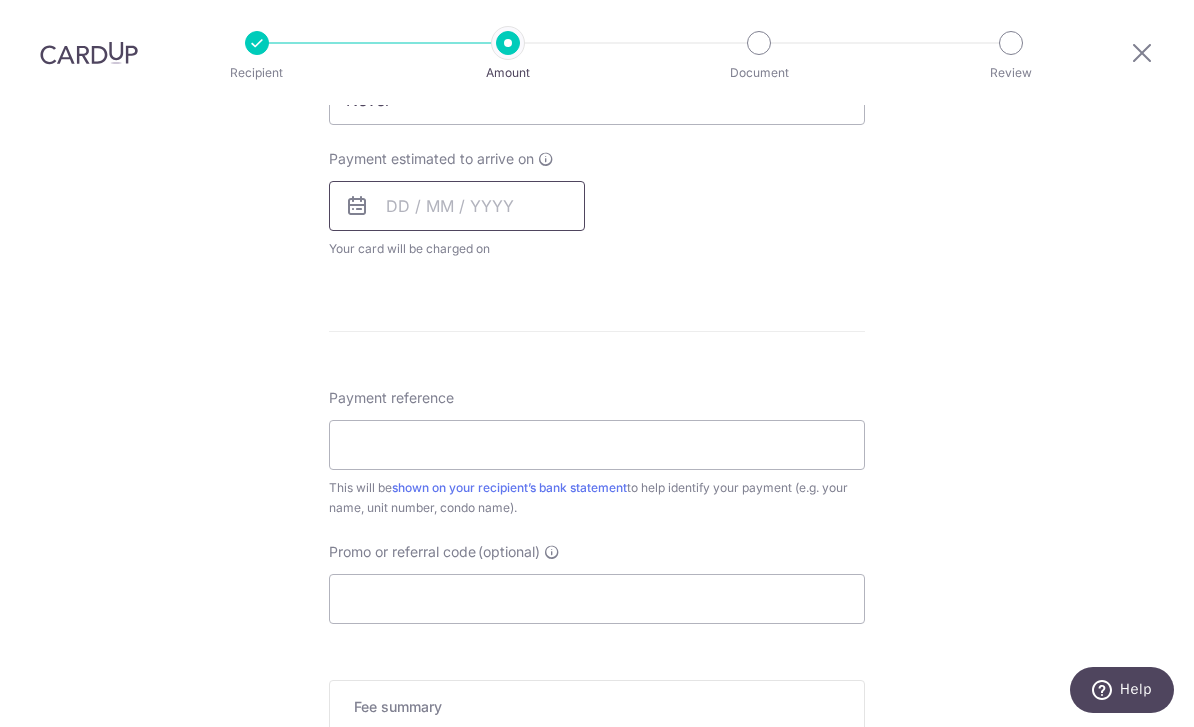 click at bounding box center (457, 206) 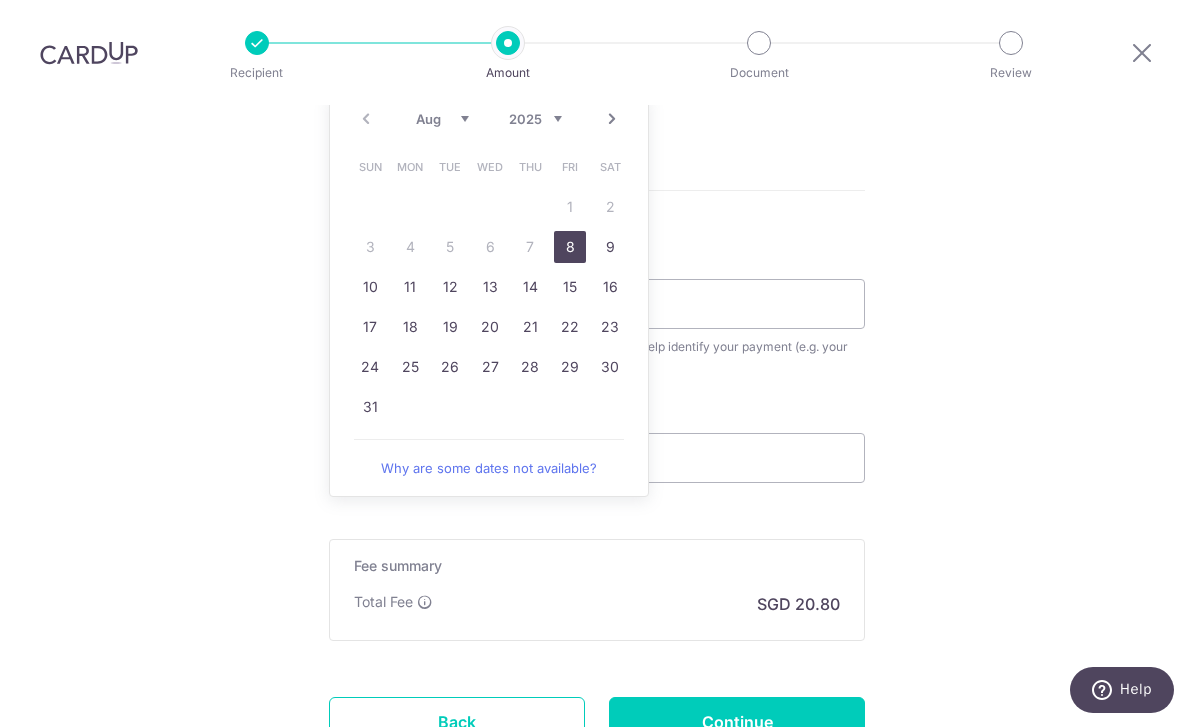 scroll, scrollTop: 1011, scrollLeft: 0, axis: vertical 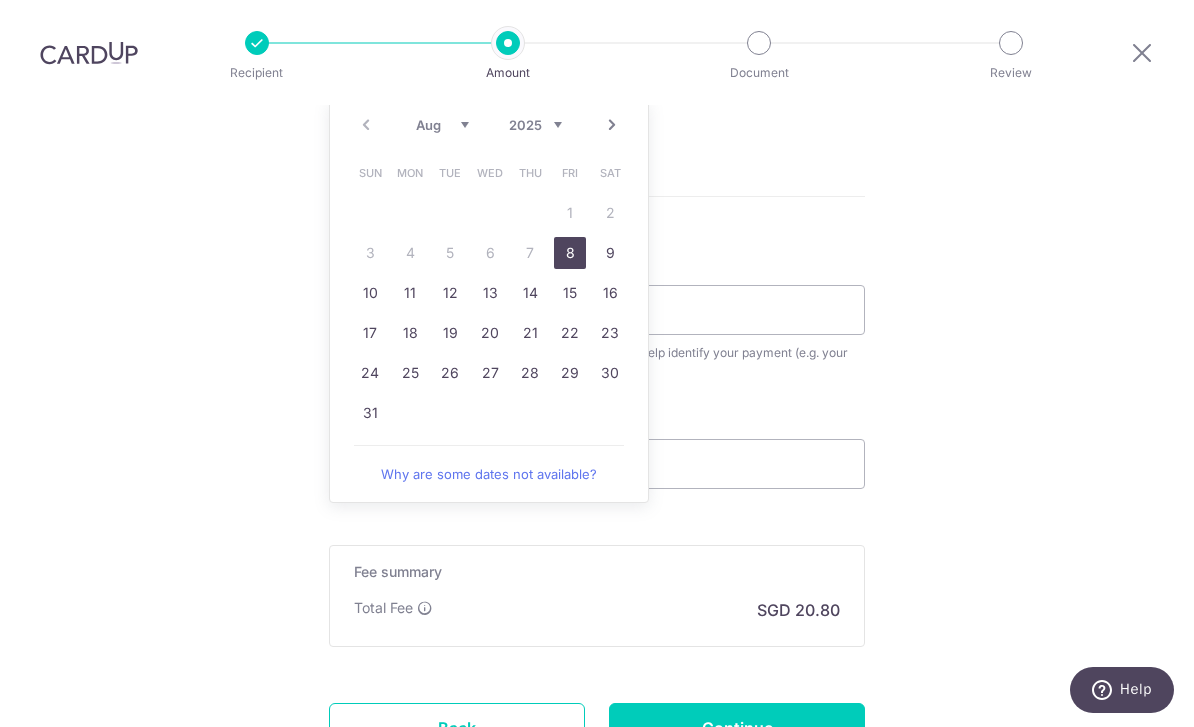 click on "8" at bounding box center [570, 253] 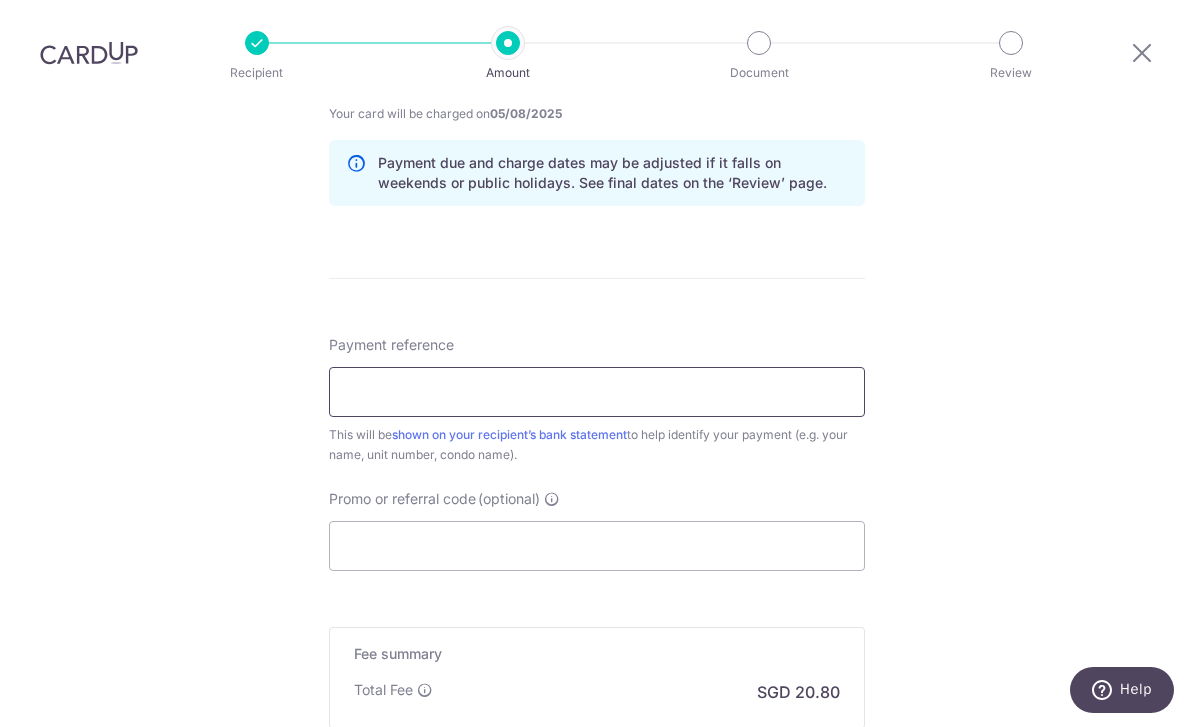 click on "Payment reference" at bounding box center (597, 392) 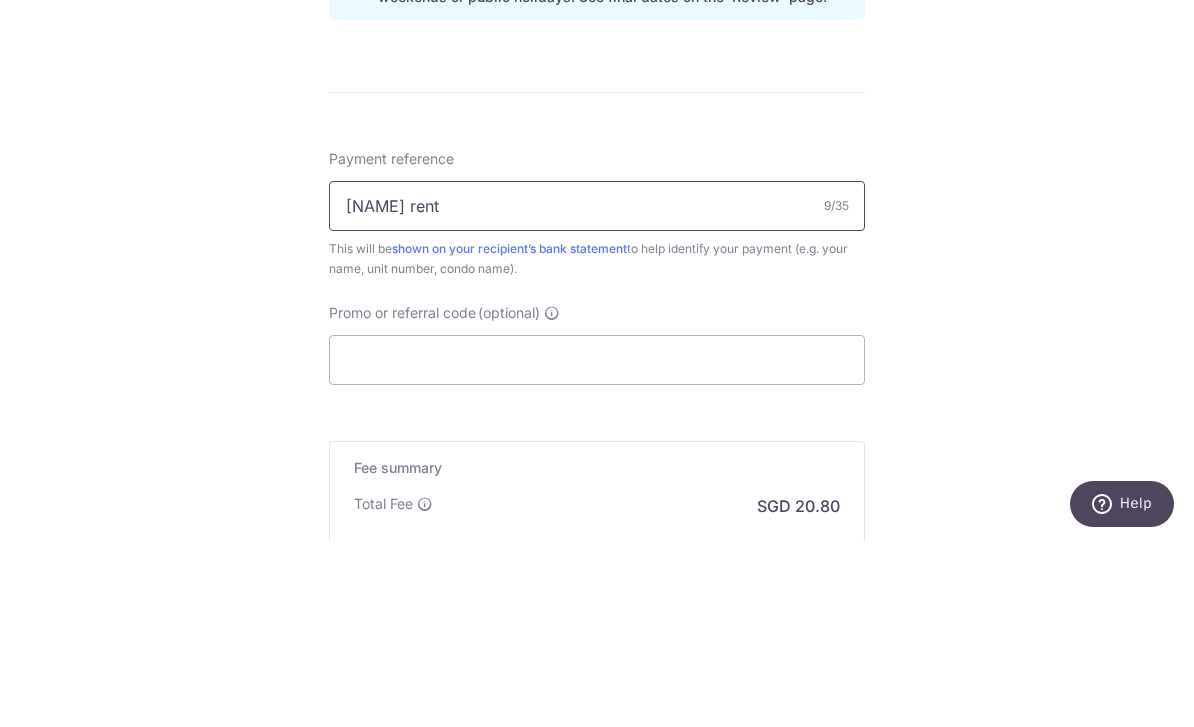 type on "[NAME] rent" 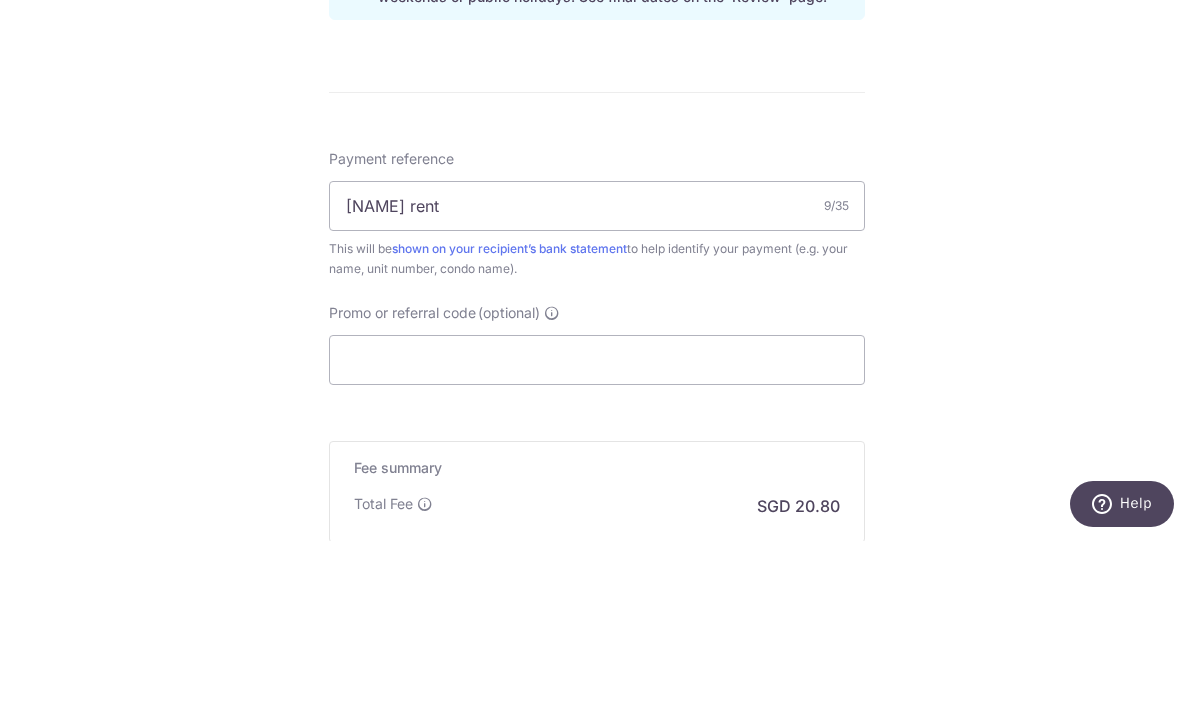 click on "Enter payment amount
SGD
800.00
800.00
Select Card
**** [CARD_LAST_FOUR]
Add credit card
Your Cards
**** [CARD_LAST_FOUR]
**** [CARD_LAST_FOUR]
**** [CARD_LAST_FOUR]
**** [CARD_LAST_FOUR]
**** [CARD_LAST_FOUR]
Secure 256-bit SSL
Text
New card details" at bounding box center [597, 39] 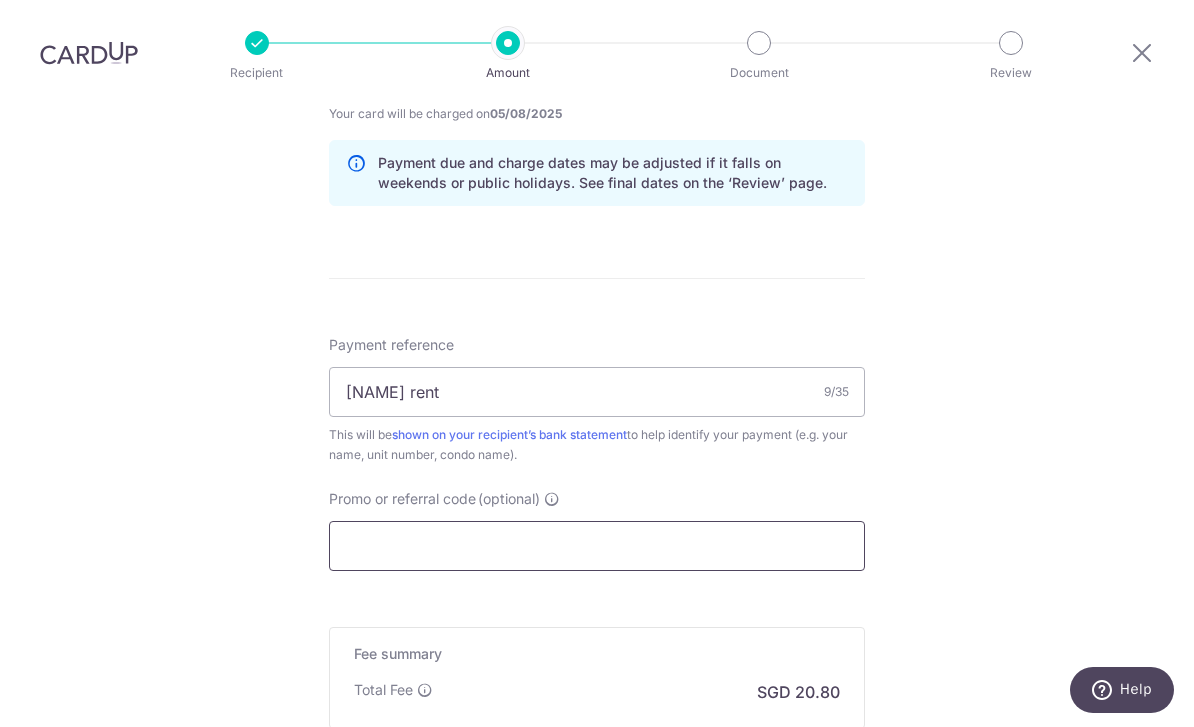 click on "Promo or referral code
(optional)" at bounding box center [597, 546] 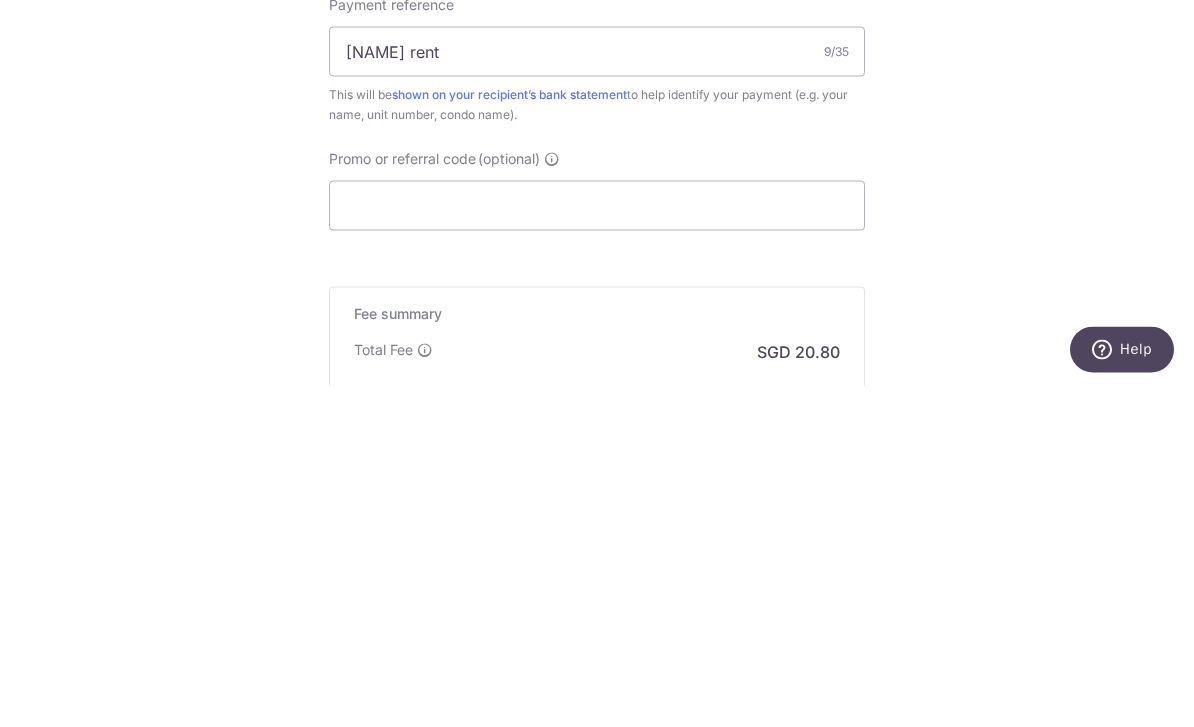 click on "Enter payment amount
SGD
800.00
800.00
Select Card
**** [CARD_LAST_FOUR]
Add credit card
Your Cards
**** [CARD_LAST_FOUR]
**** [CARD_LAST_FOUR]
**** [CARD_LAST_FOUR]
**** [CARD_LAST_FOUR]
**** [CARD_LAST_FOUR]
Secure 256-bit SSL
Text
New card details" at bounding box center (597, 39) 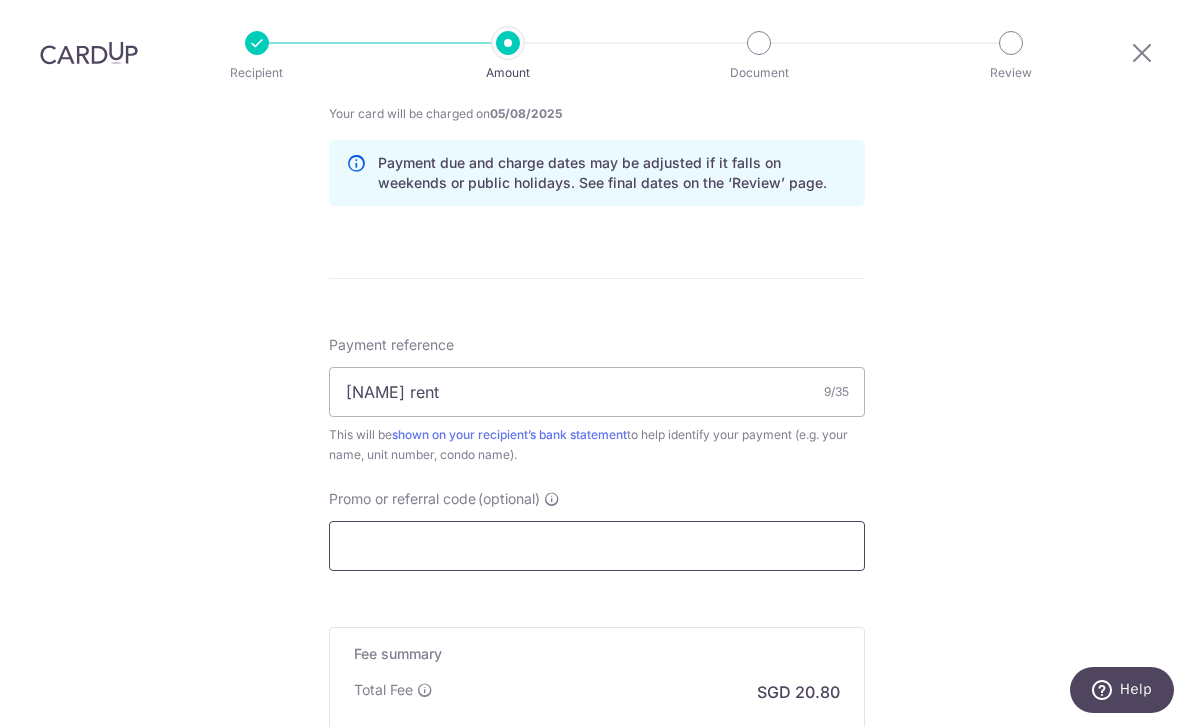 click on "Promo or referral code
(optional)" at bounding box center [597, 546] 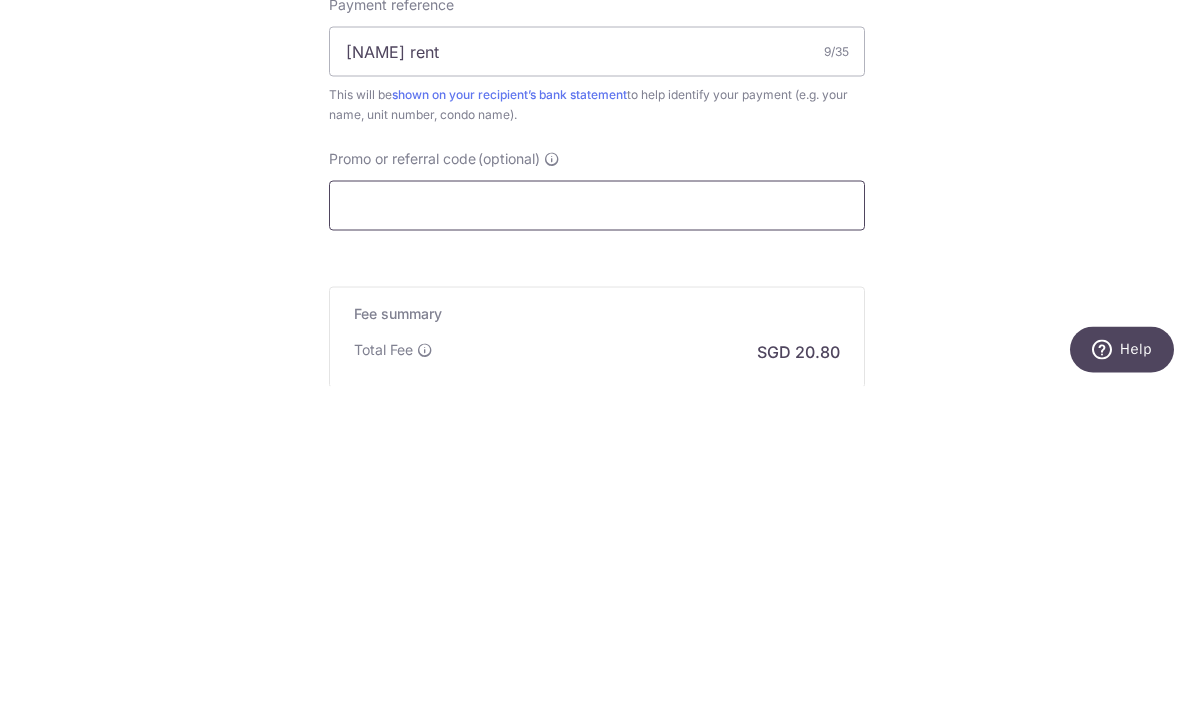 click on "Promo or referral code
(optional)" at bounding box center (597, 546) 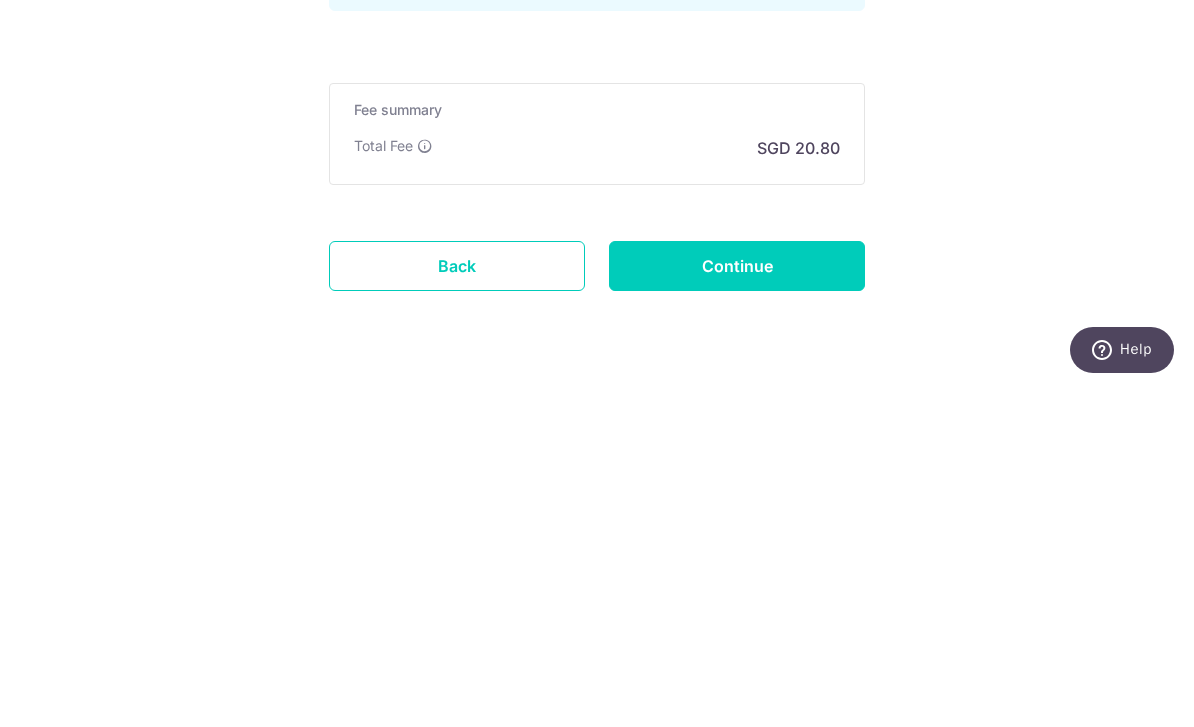 scroll, scrollTop: 1303, scrollLeft: 0, axis: vertical 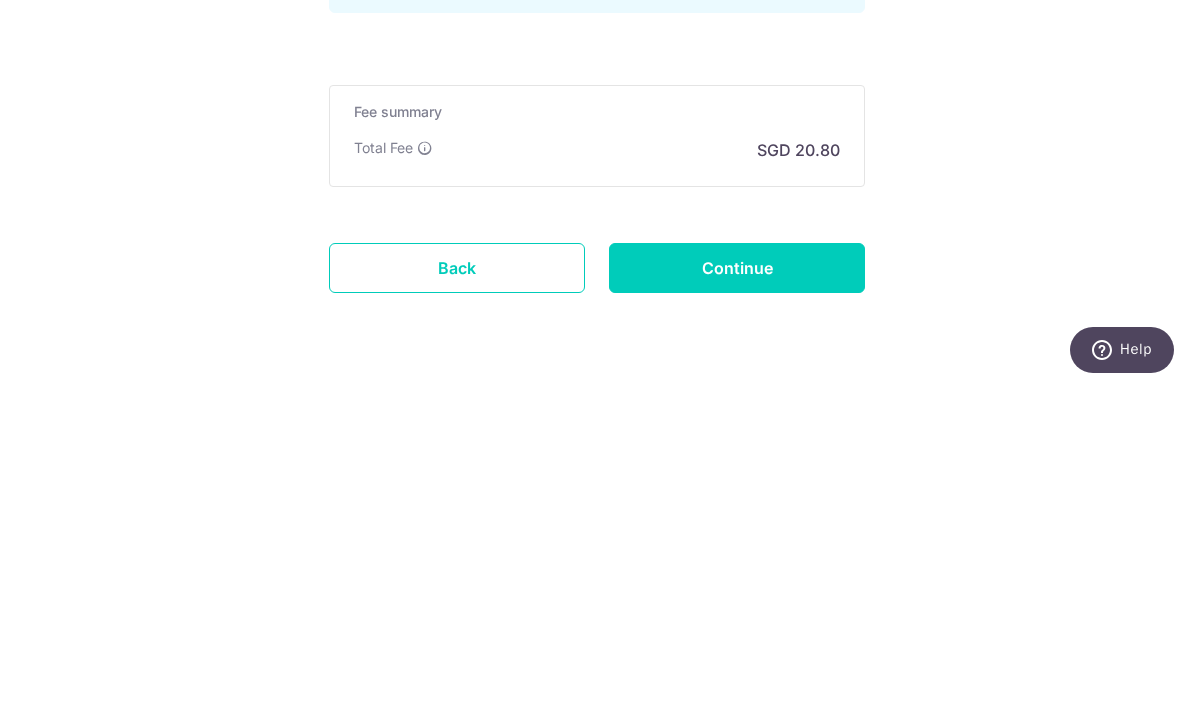 type on "SAVERENT179" 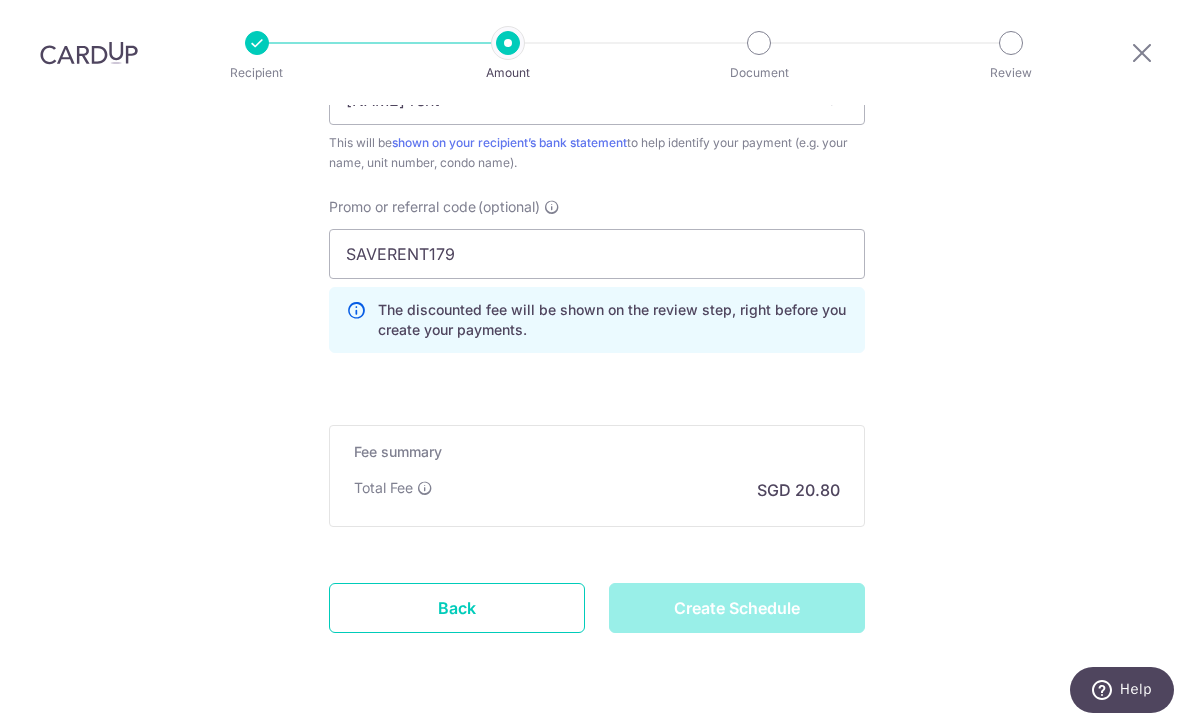 click on "Create Schedule" at bounding box center [737, 608] 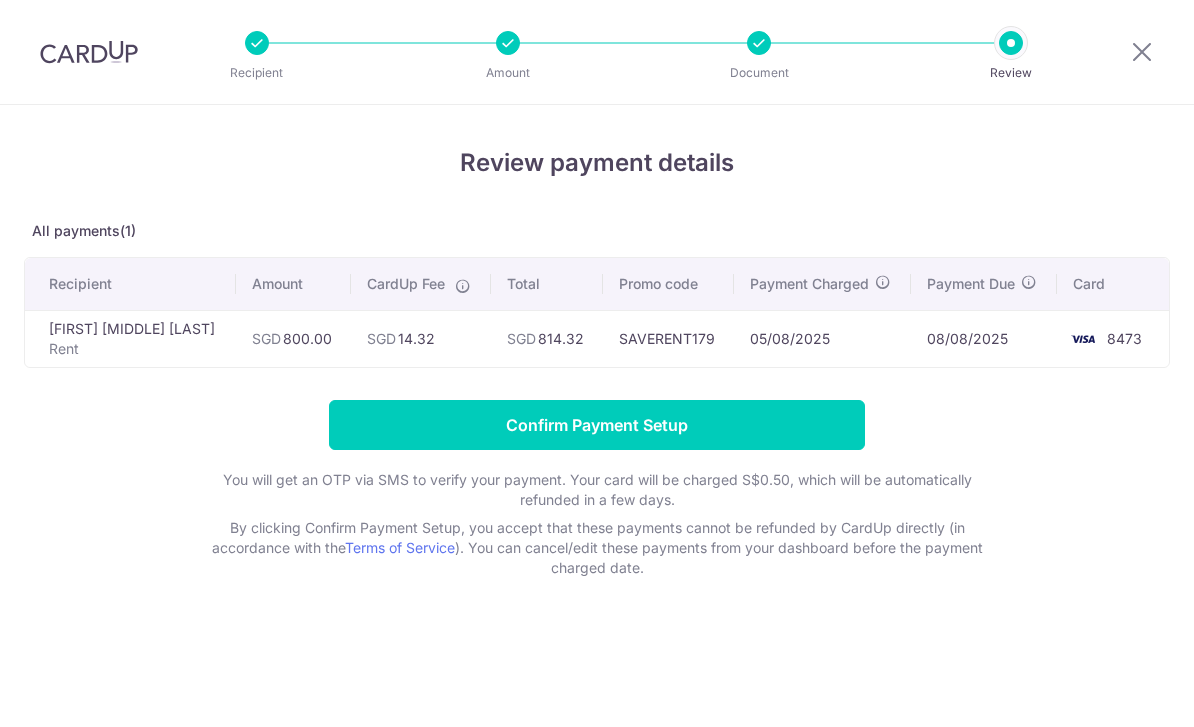 scroll, scrollTop: 0, scrollLeft: 0, axis: both 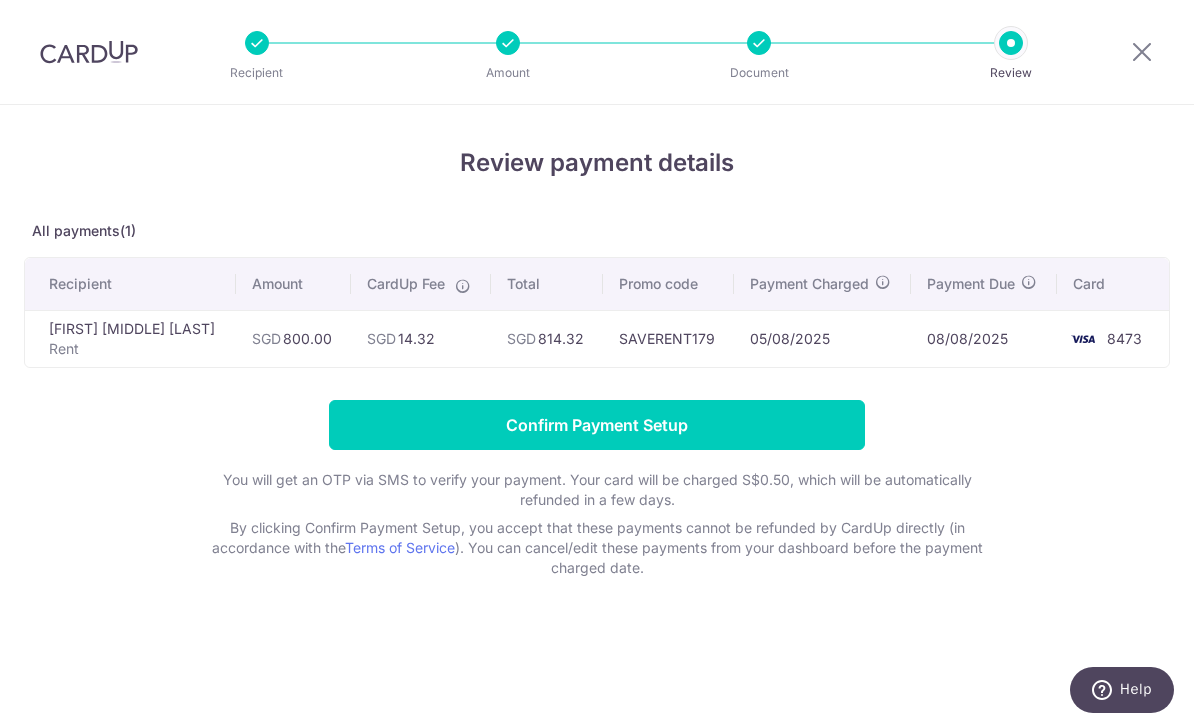 click on "Confirm Payment Setup" at bounding box center (597, 425) 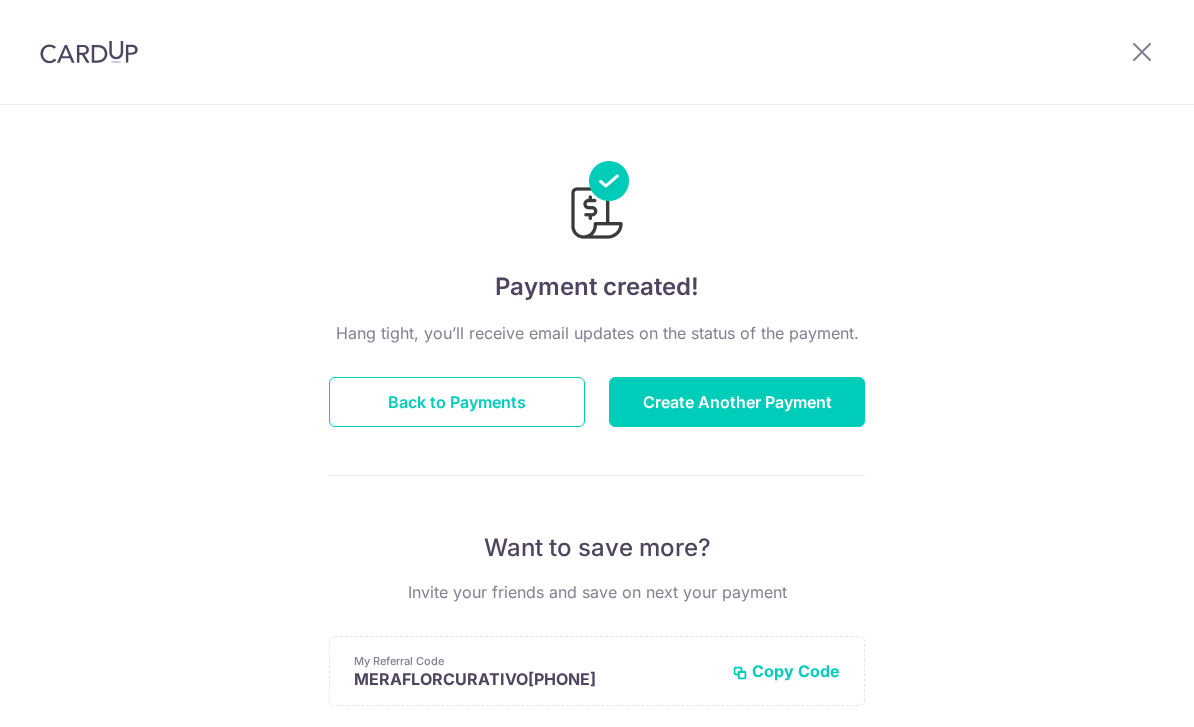 scroll, scrollTop: 0, scrollLeft: 0, axis: both 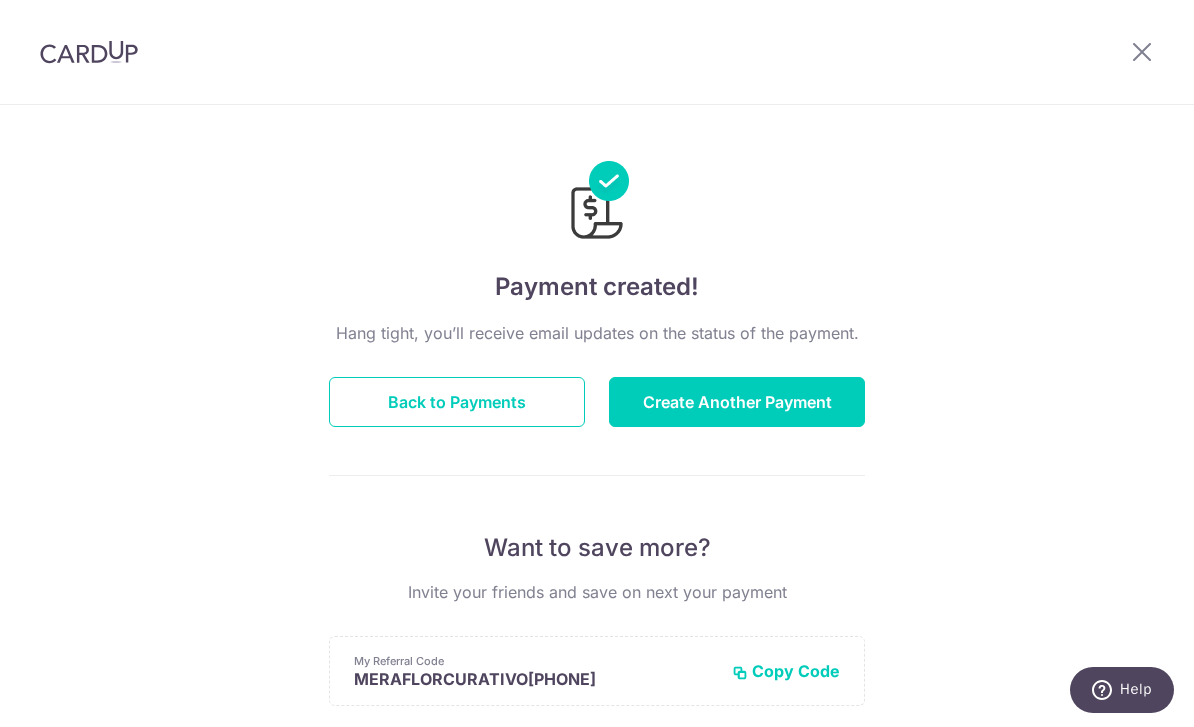 click on "Back to Payments" at bounding box center [457, 402] 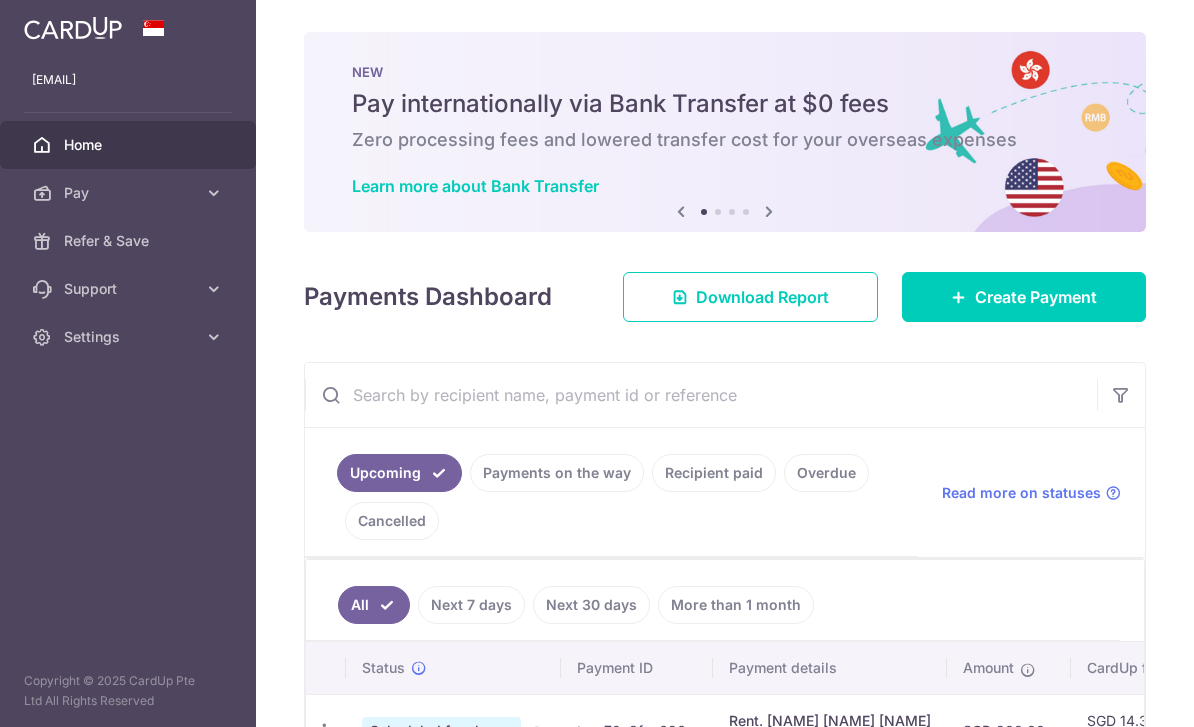 scroll, scrollTop: 0, scrollLeft: 0, axis: both 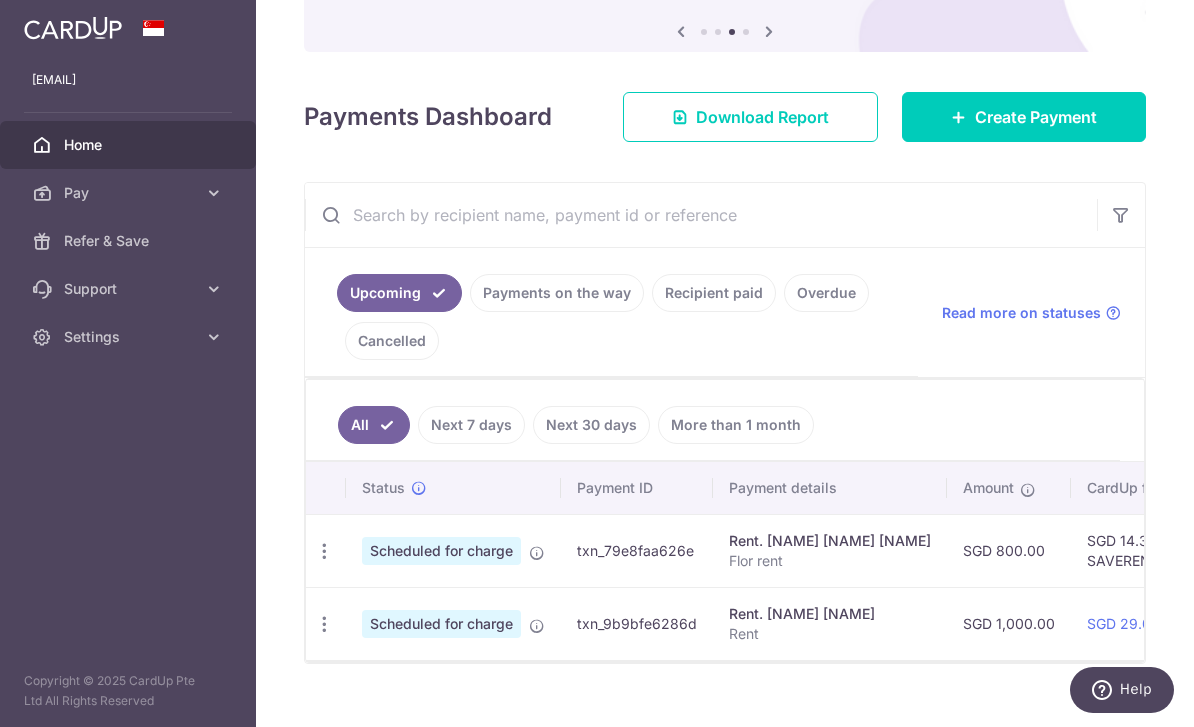 click at bounding box center (0, 0) 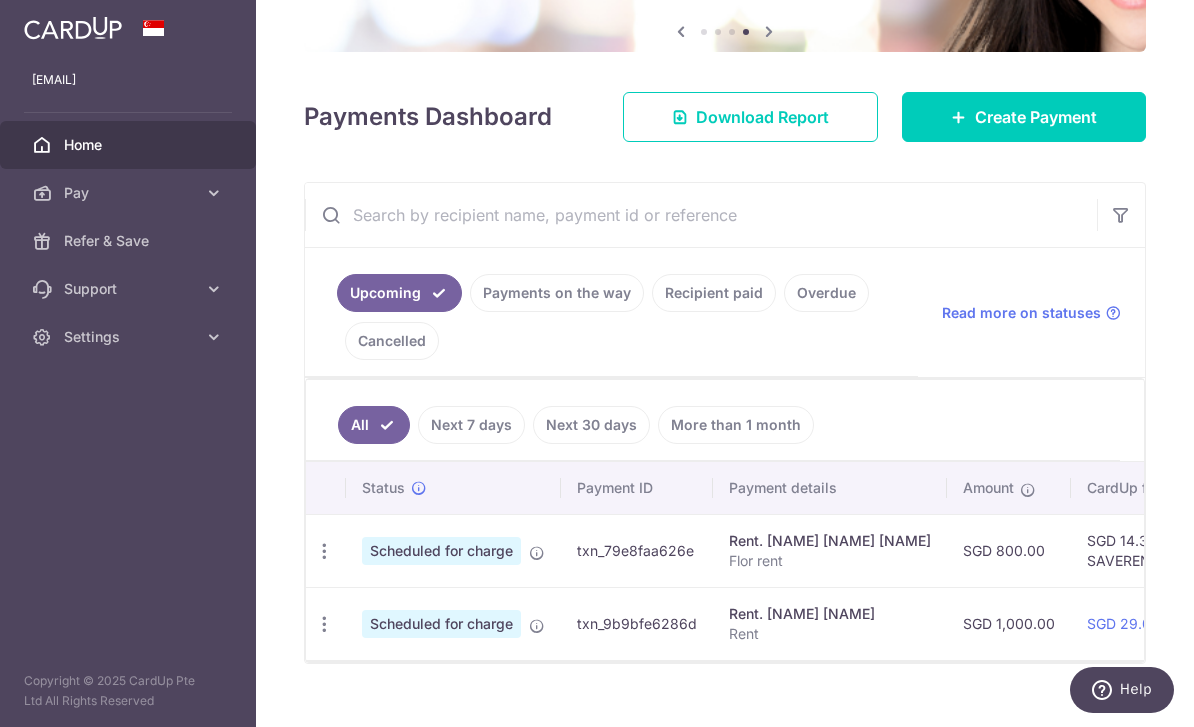 click on "Settings" at bounding box center (130, 337) 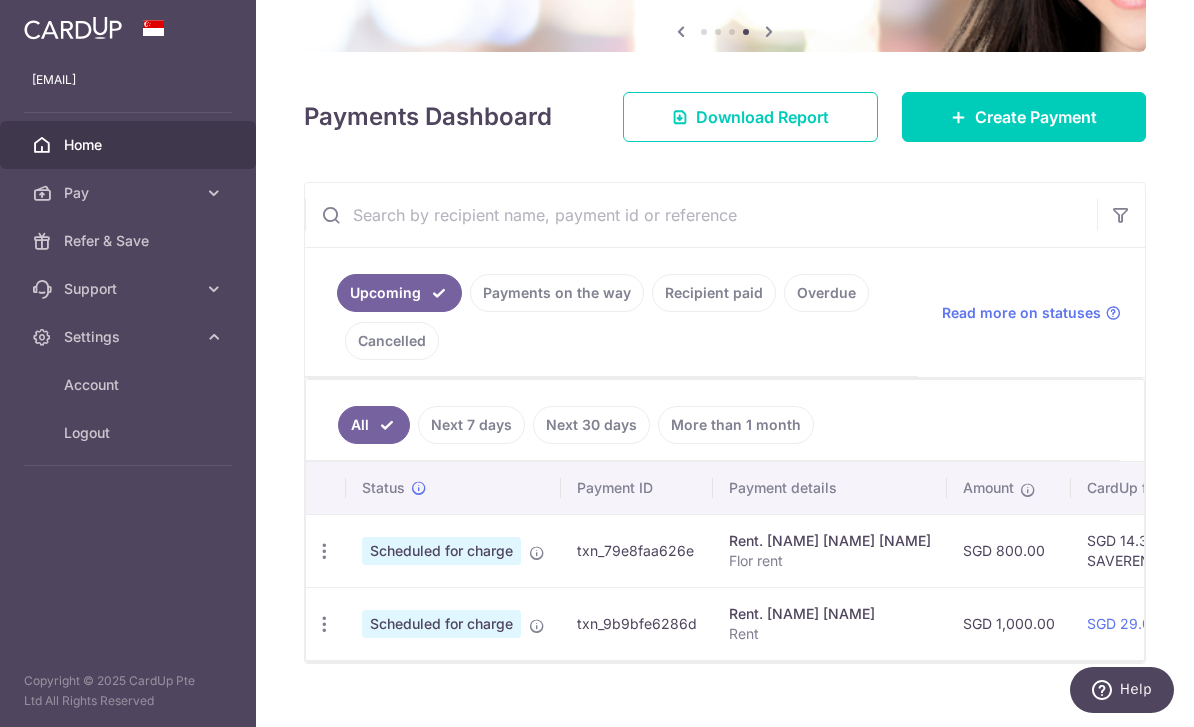 click on "Logout" at bounding box center (130, 433) 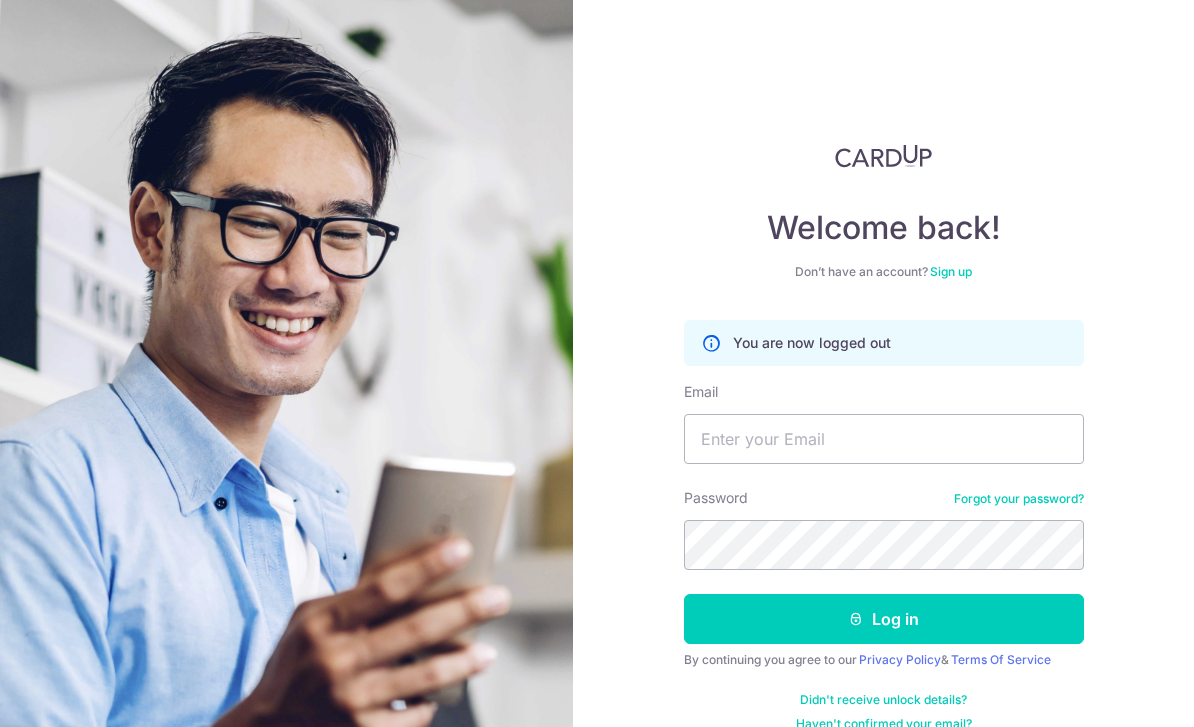scroll, scrollTop: 0, scrollLeft: 0, axis: both 